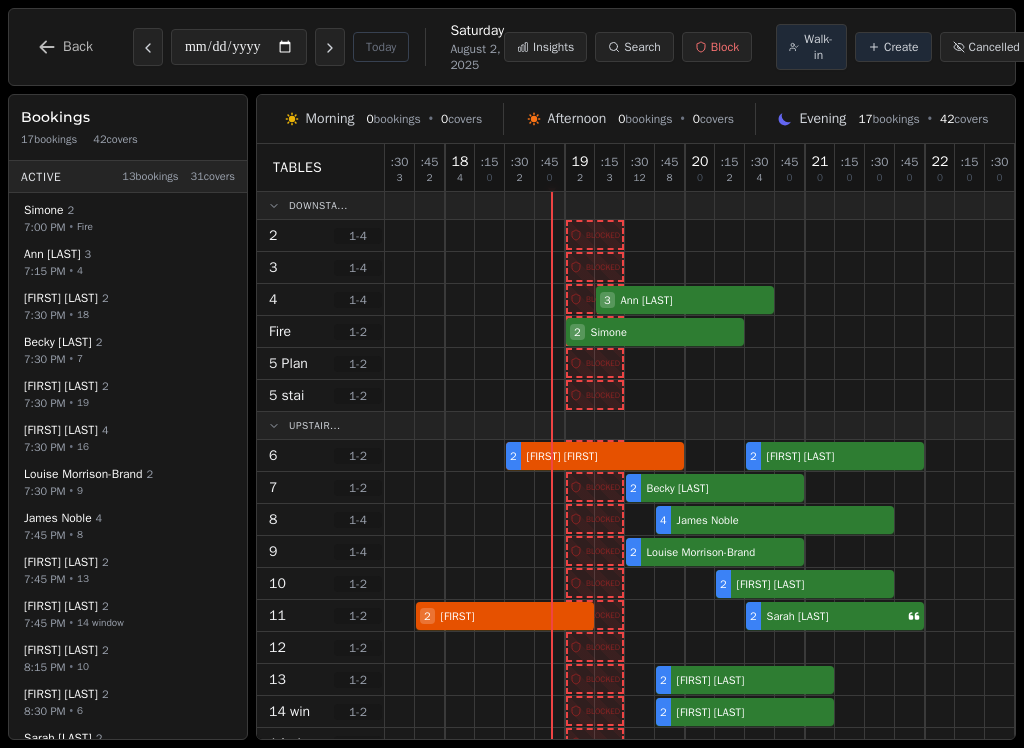 scroll, scrollTop: 0, scrollLeft: 0, axis: both 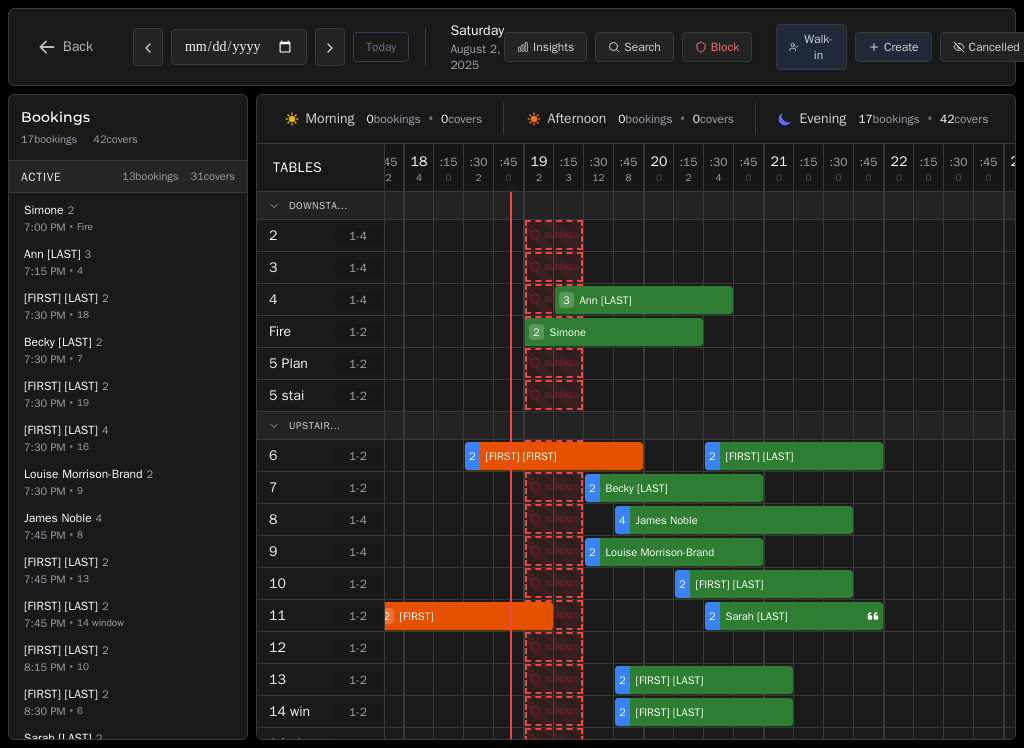click at bounding box center (509, 363) 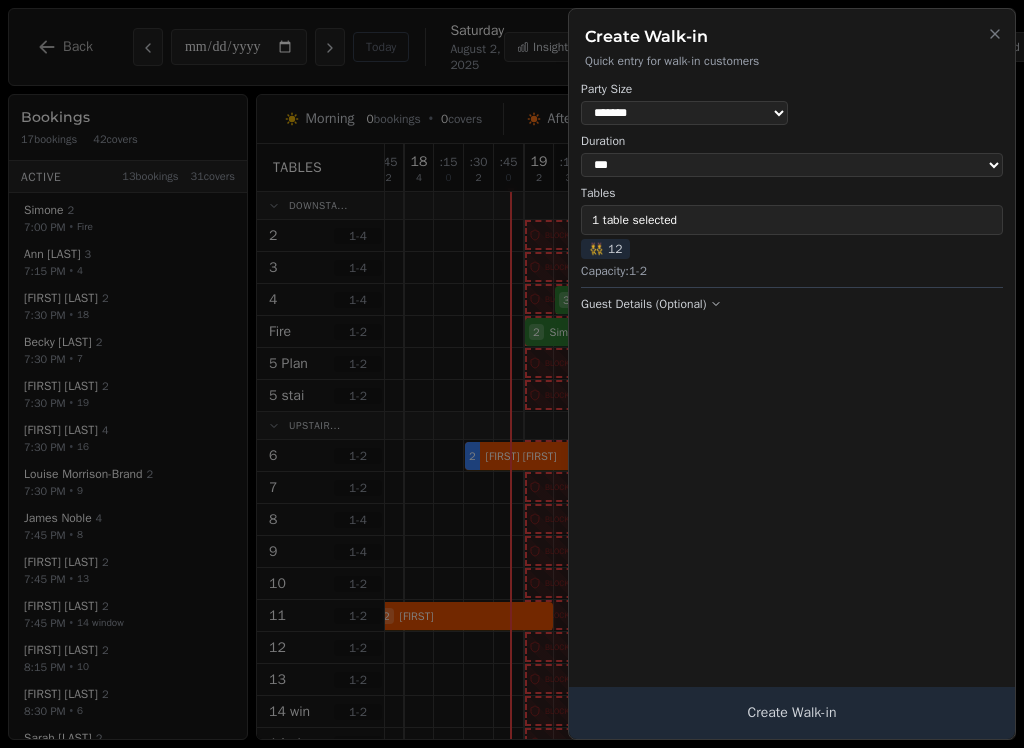select on "*" 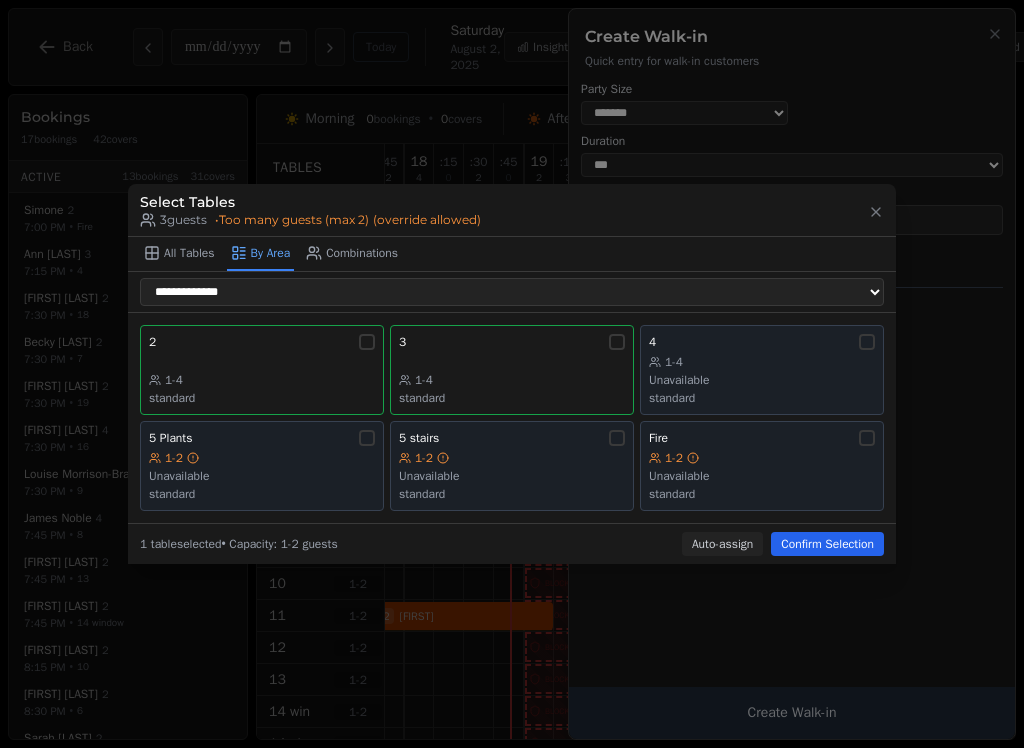click on "Unavailable" at bounding box center (262, 476) 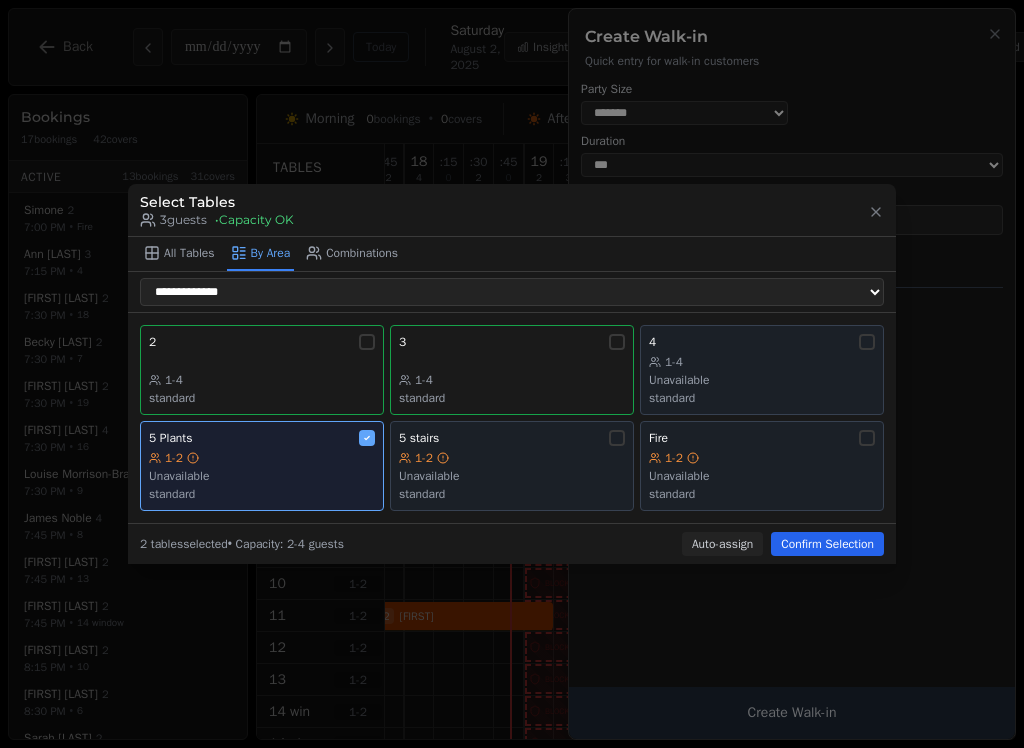 click on "1-2" at bounding box center [512, 458] 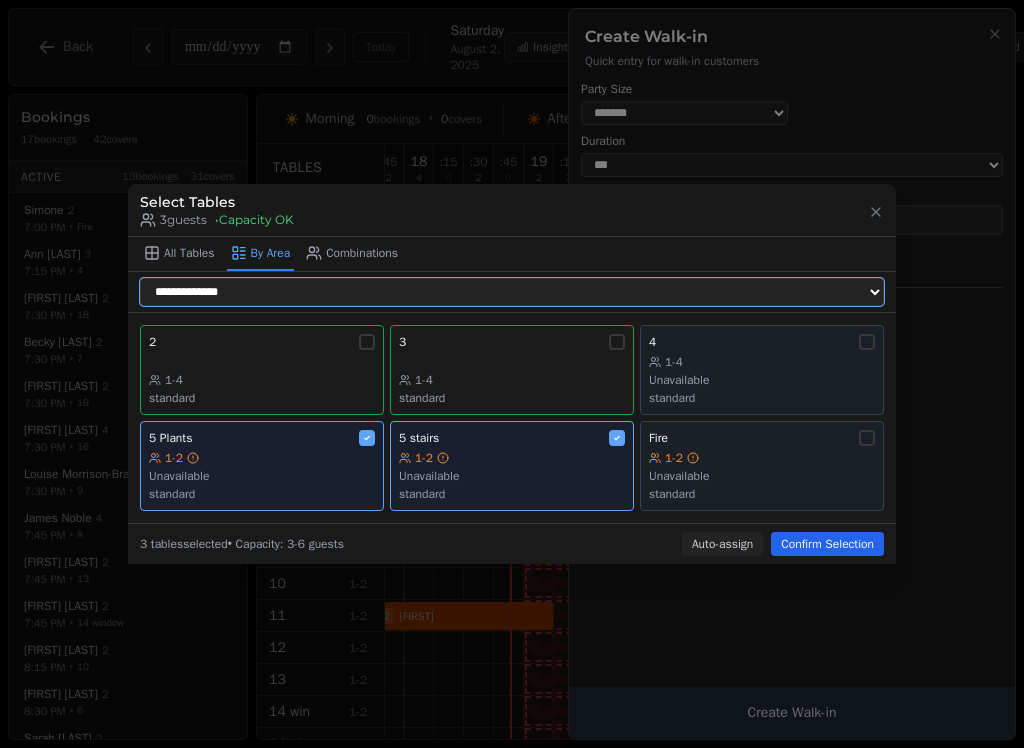 click on "**********" at bounding box center (512, 292) 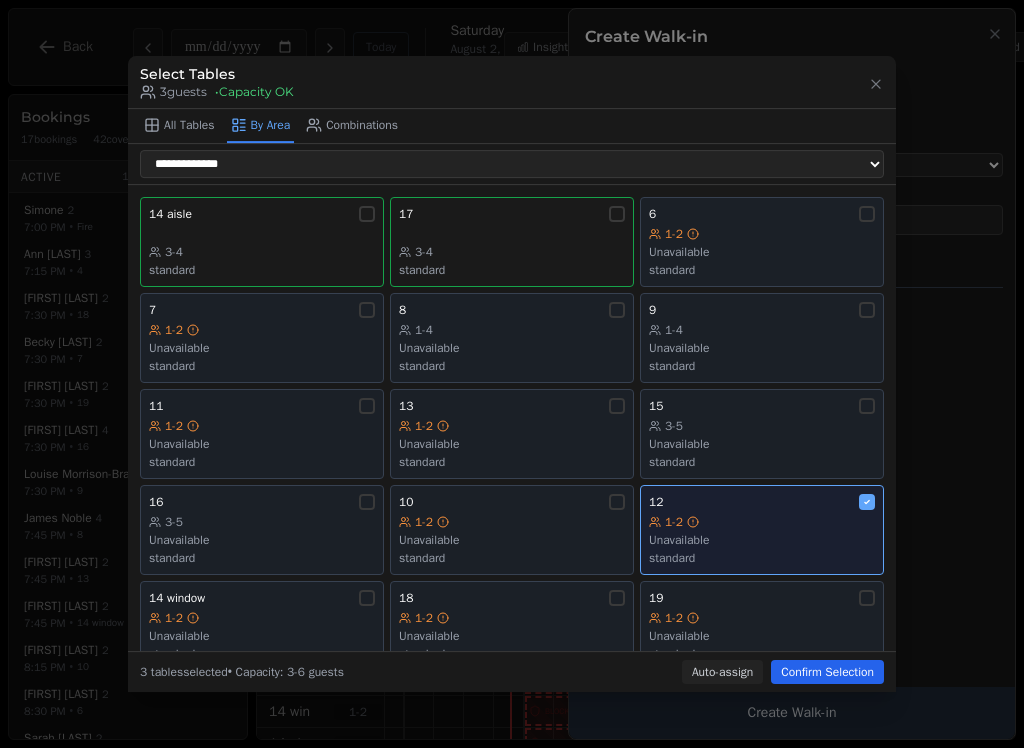 click on "1-2" at bounding box center (762, 522) 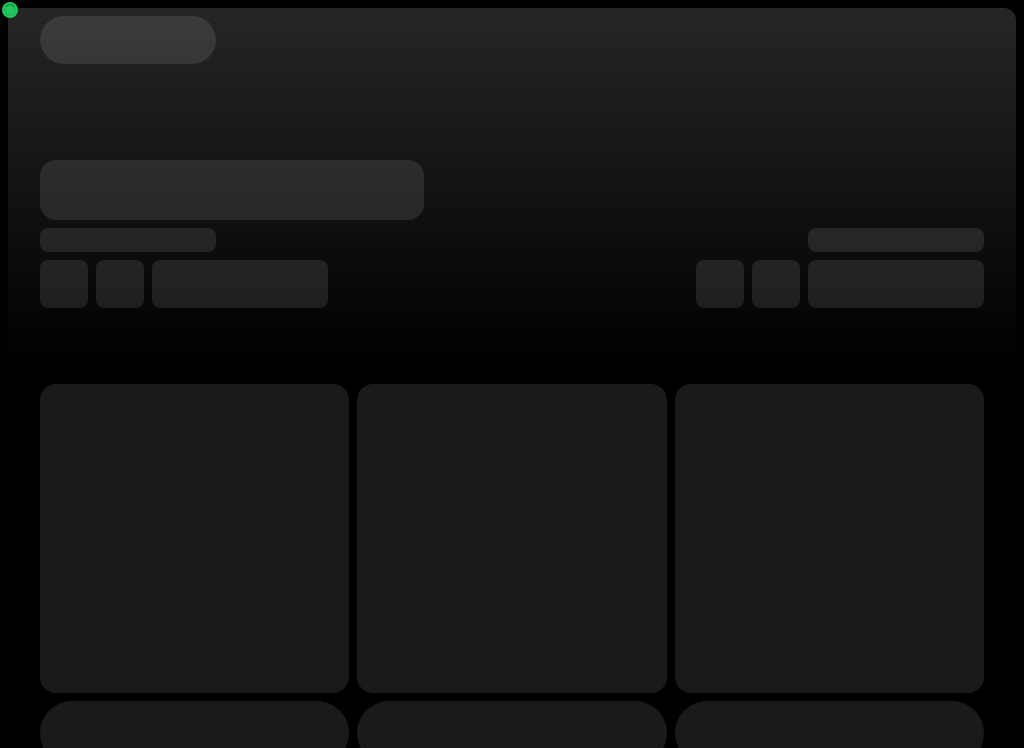 scroll, scrollTop: 0, scrollLeft: 0, axis: both 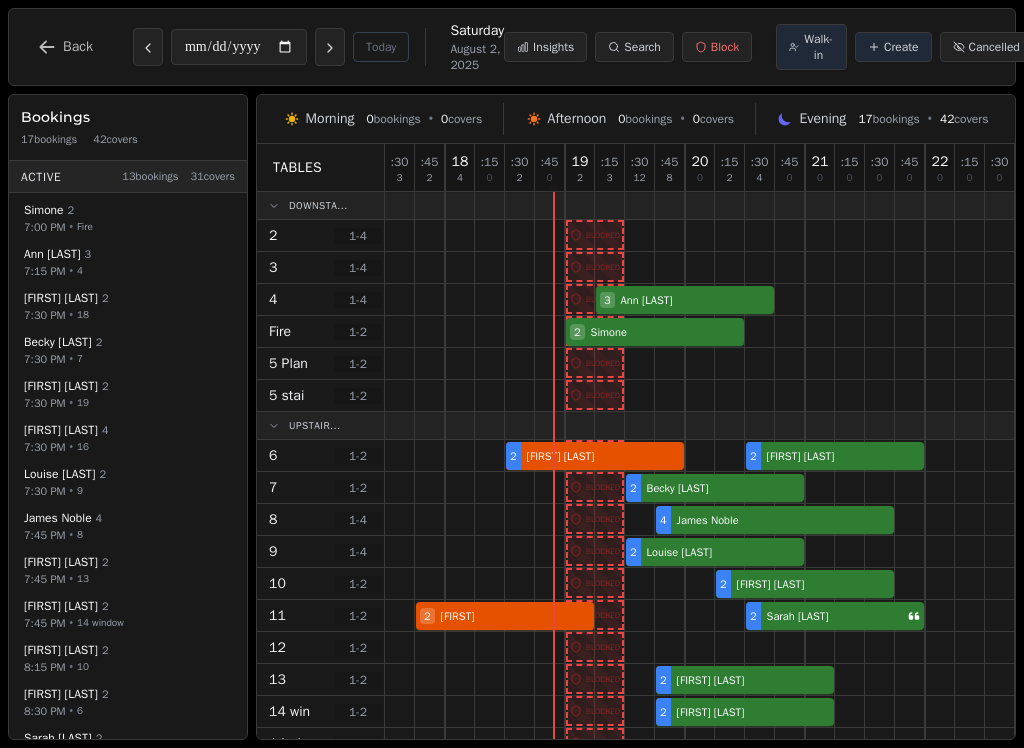 click on "Walk-in" at bounding box center [818, 47] 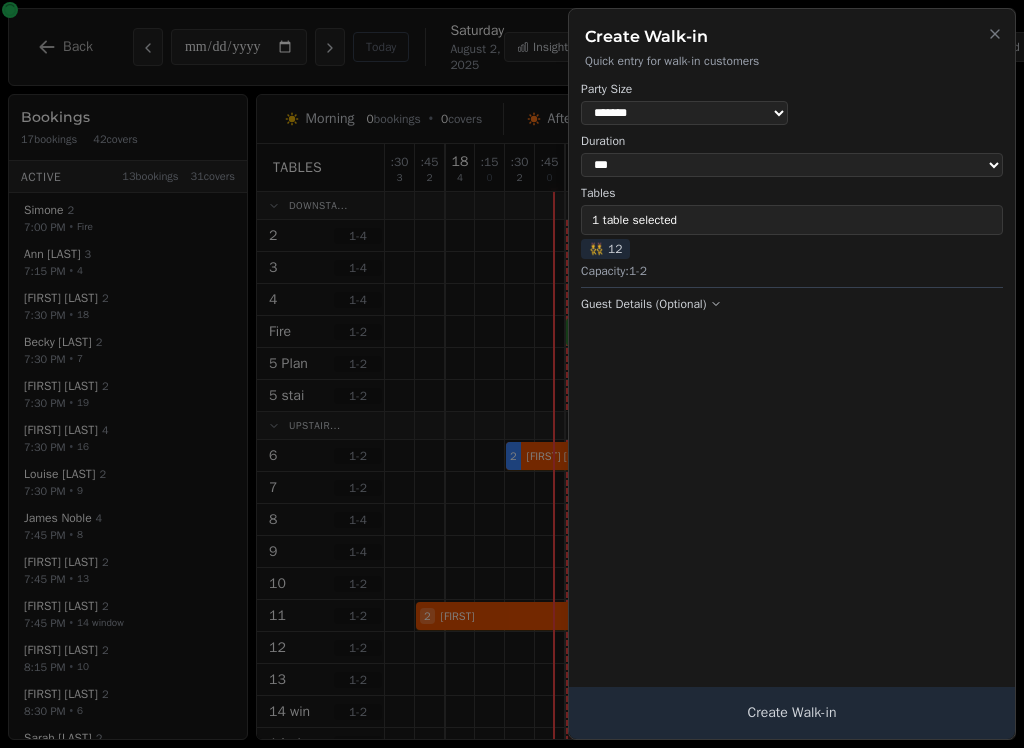 select on "*" 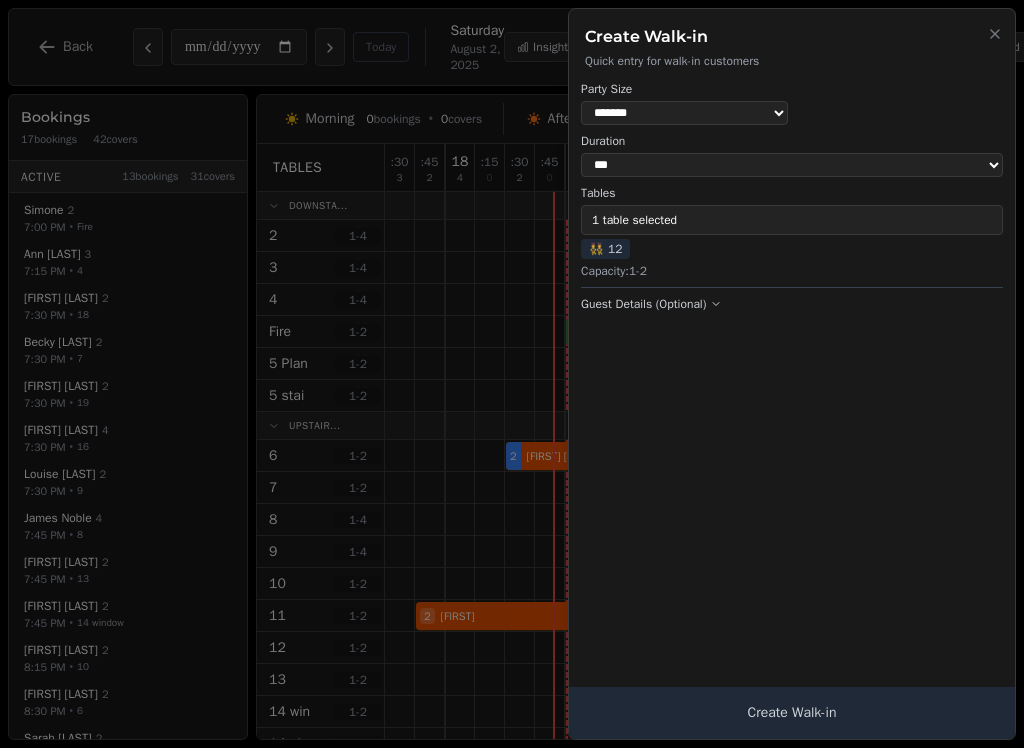 click on "1 table selected" at bounding box center (792, 220) 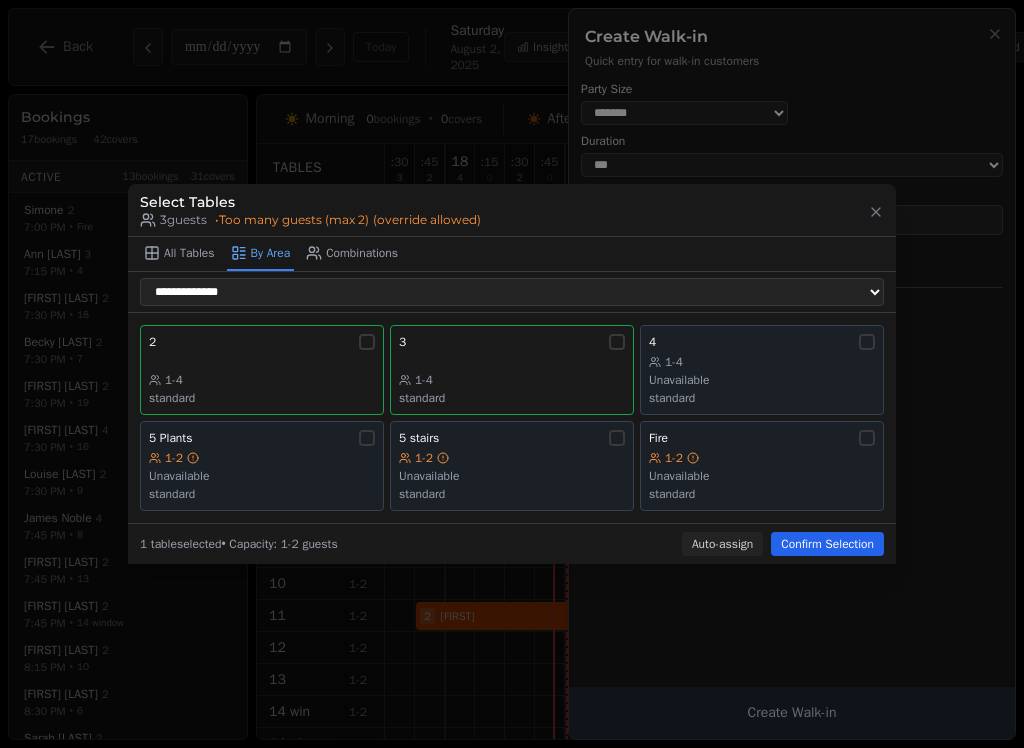 click on "Unavailable" at bounding box center [262, 476] 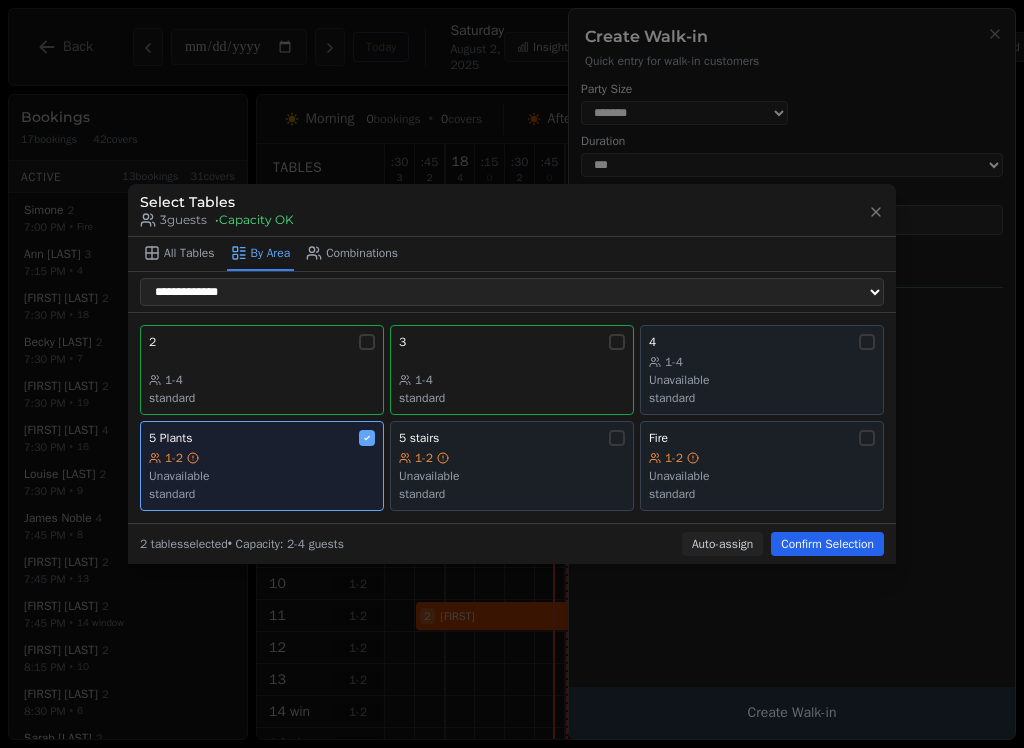 click on "Unavailable" at bounding box center (512, 476) 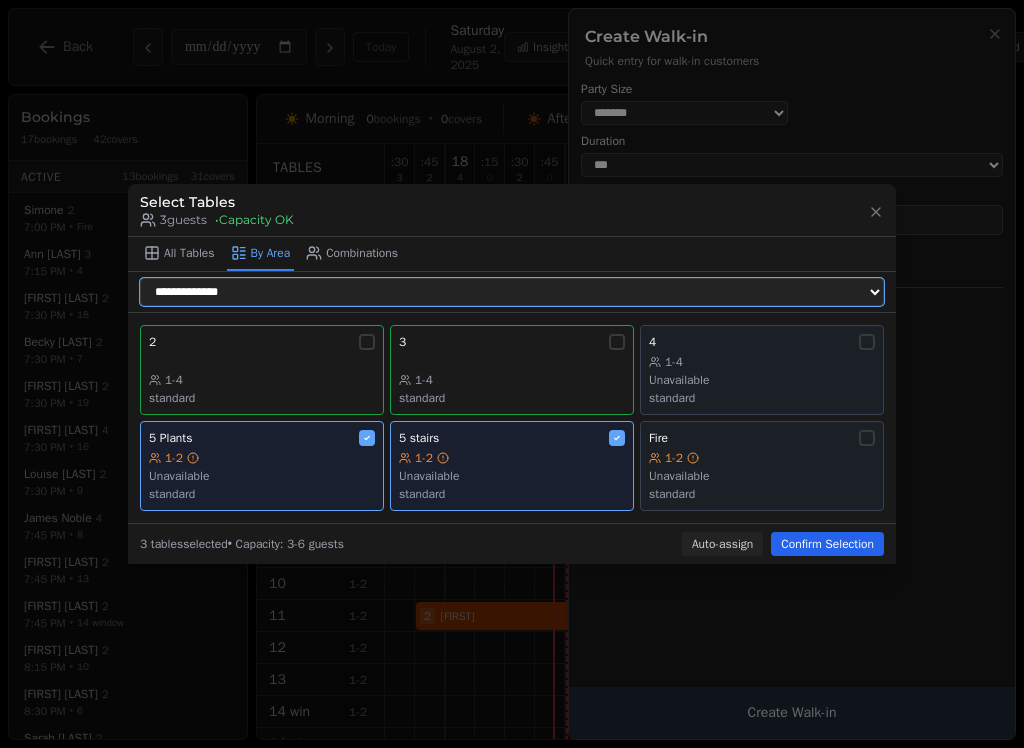 click on "**********" at bounding box center (512, 292) 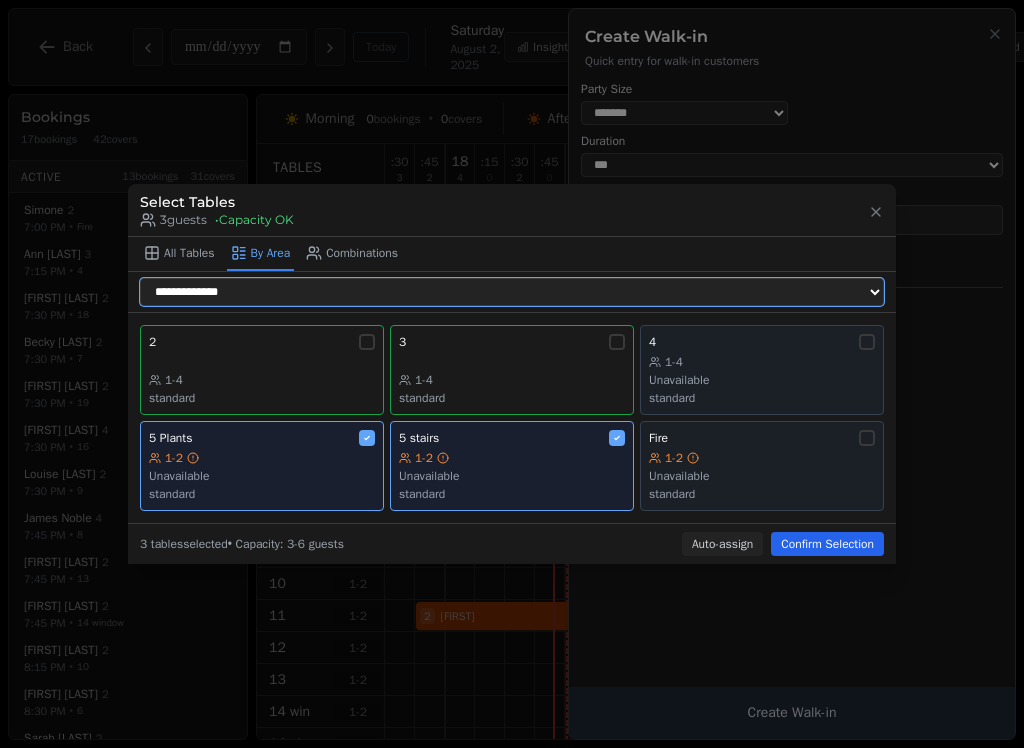 select on "**********" 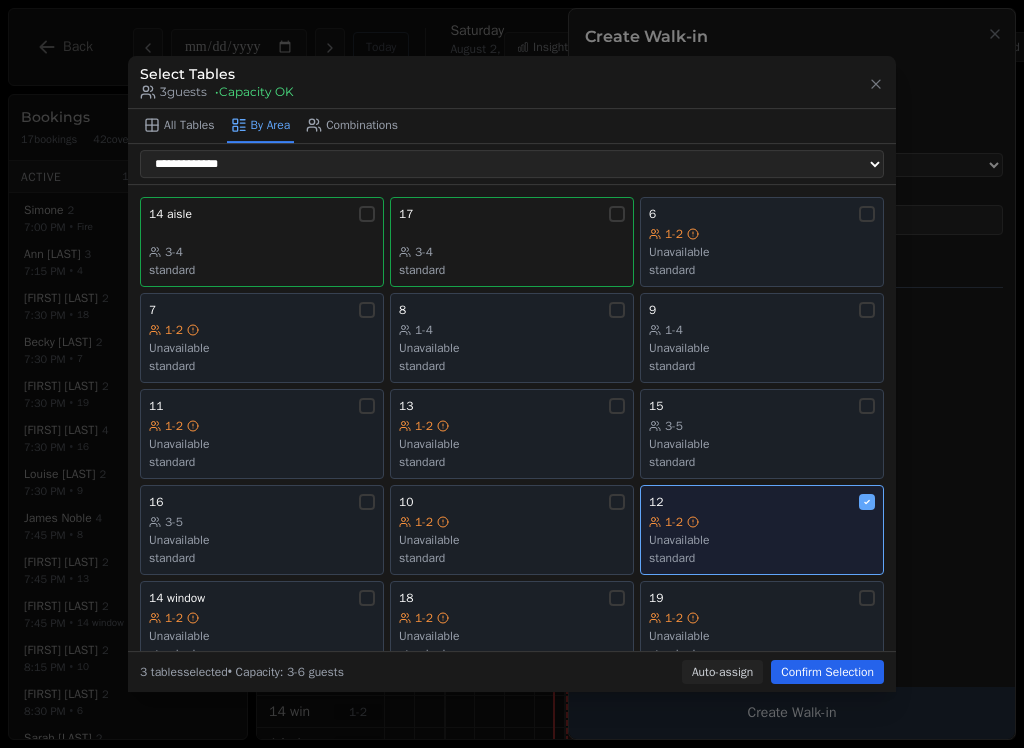 click on "1-2" at bounding box center (762, 522) 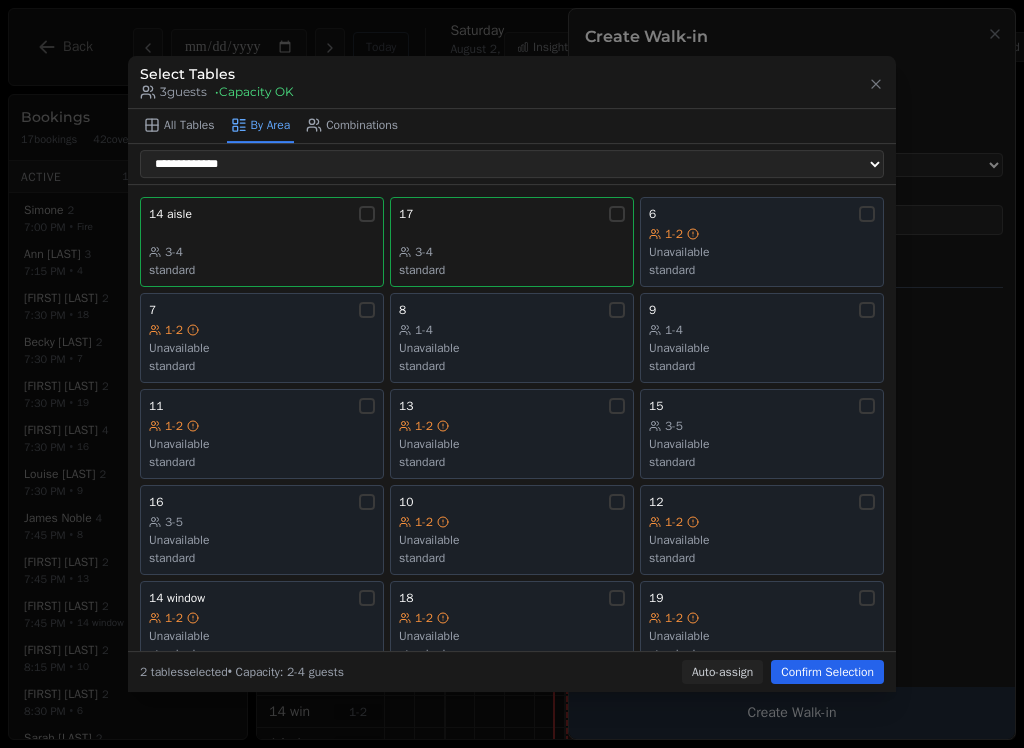 click on "Confirm Selection" at bounding box center [827, 672] 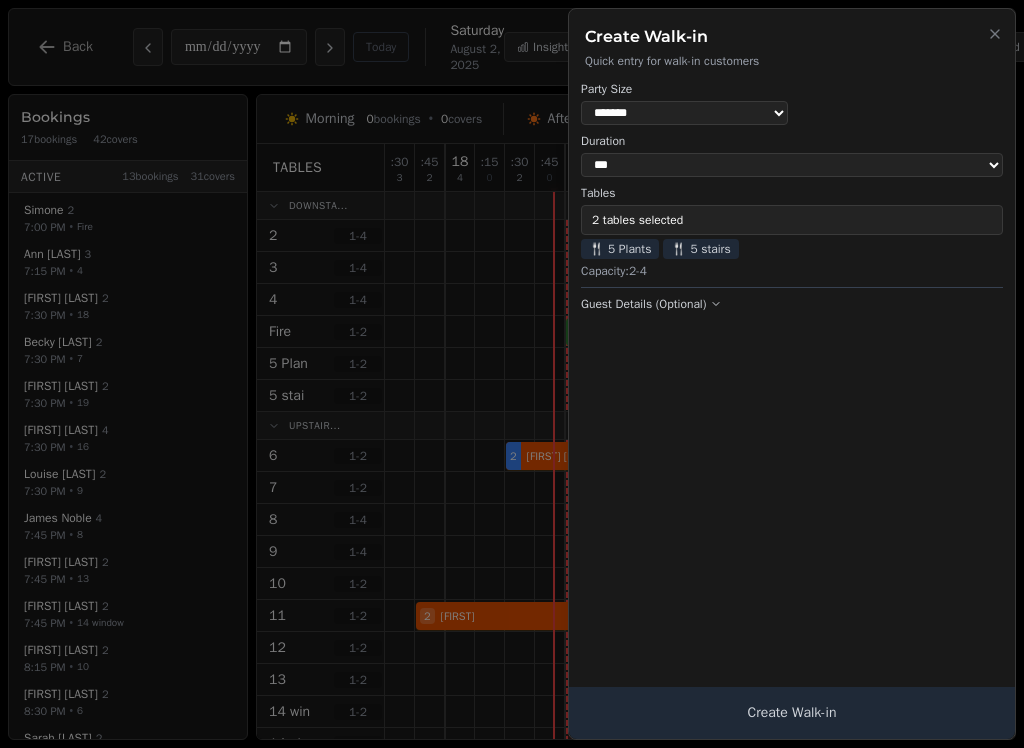 click on "Create Walk-in" at bounding box center (792, 713) 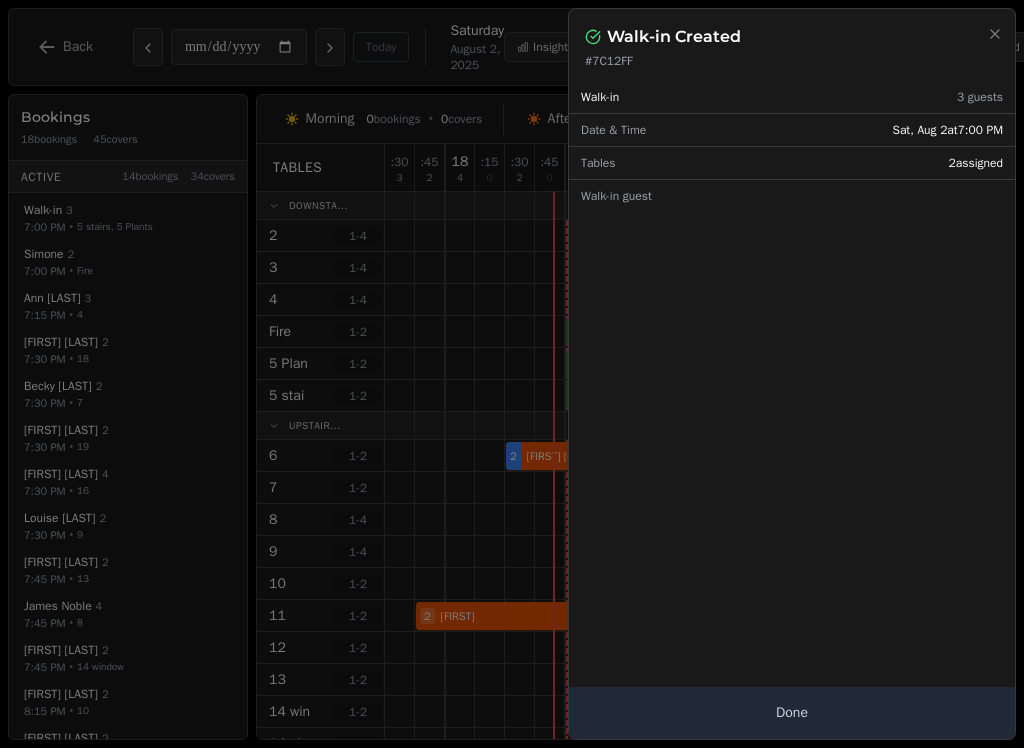 click on "Done" at bounding box center [792, 713] 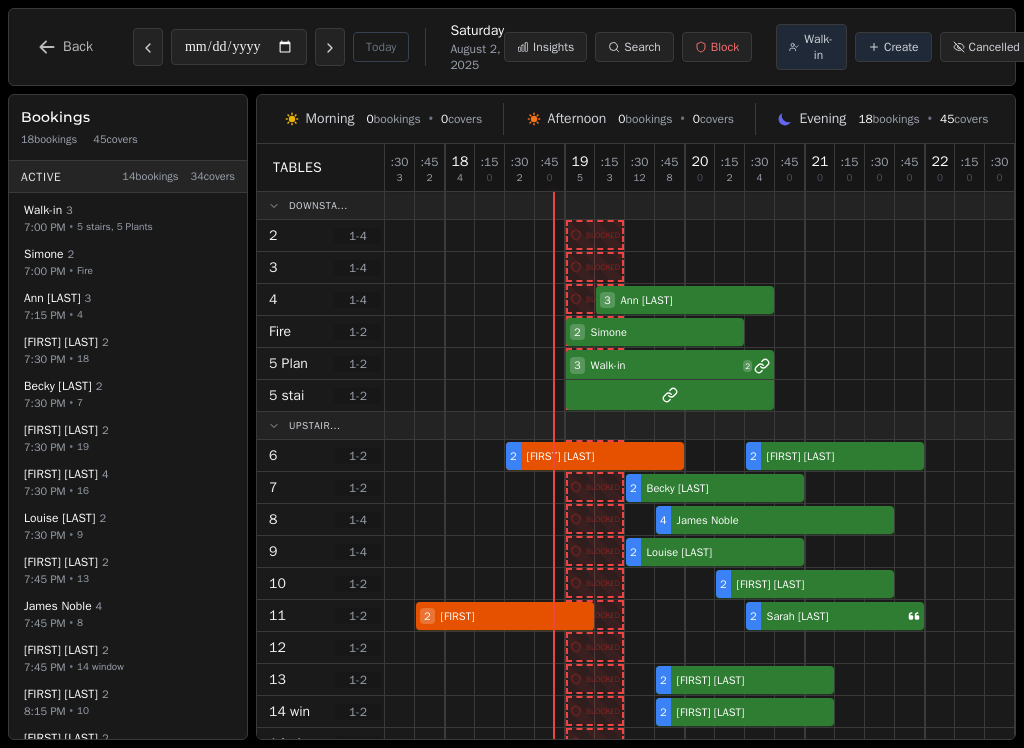 select on "****" 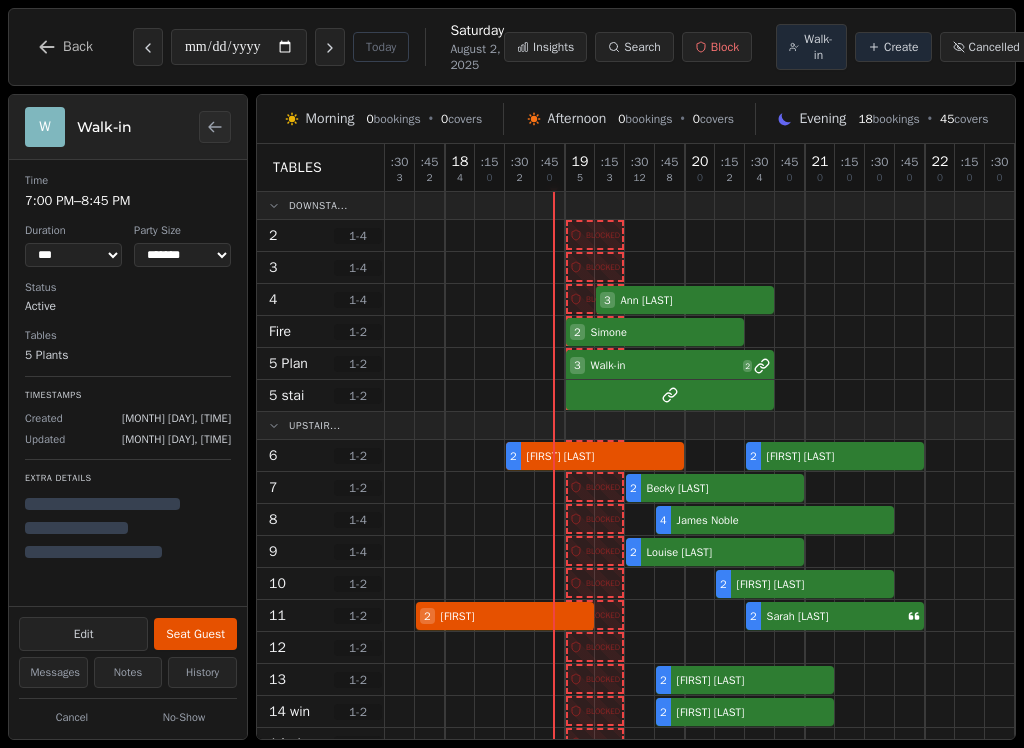 click on "Seat Guest" at bounding box center [195, 634] 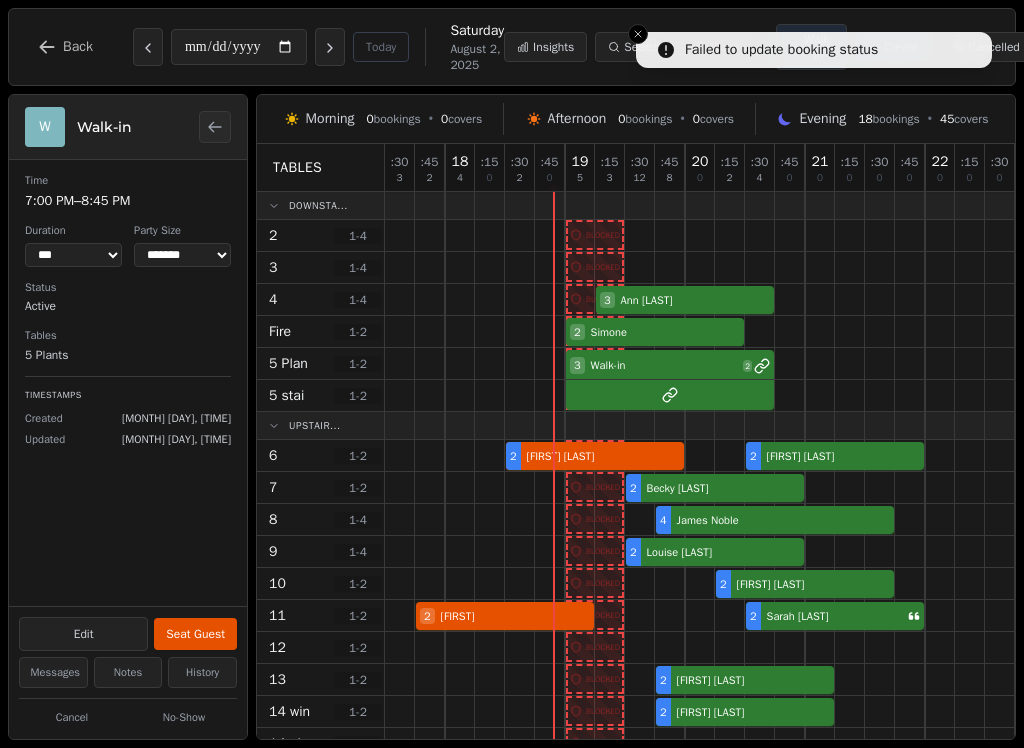 click on "Seat Guest" at bounding box center [195, 634] 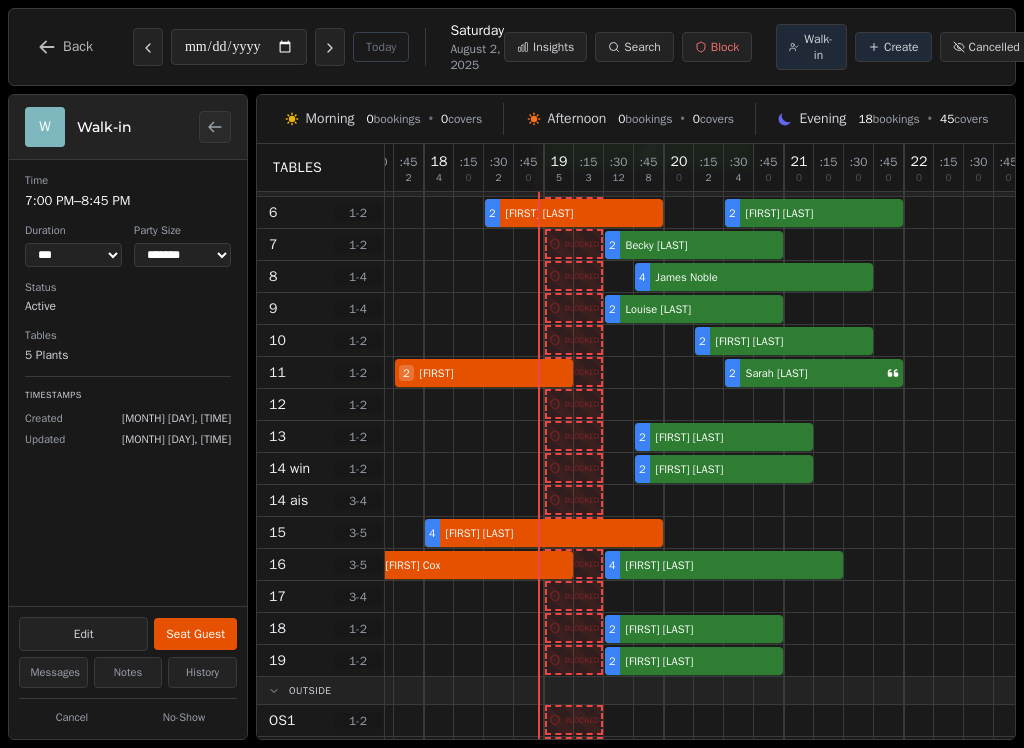 scroll, scrollTop: 247, scrollLeft: 21, axis: both 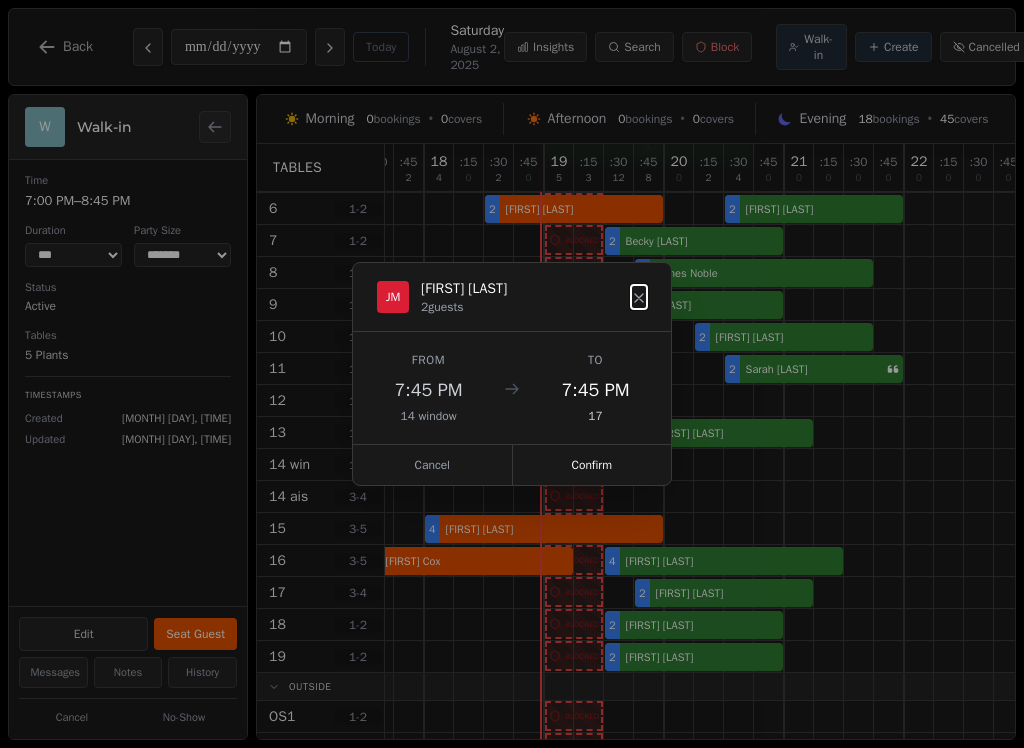 click on "Confirm" at bounding box center [592, 465] 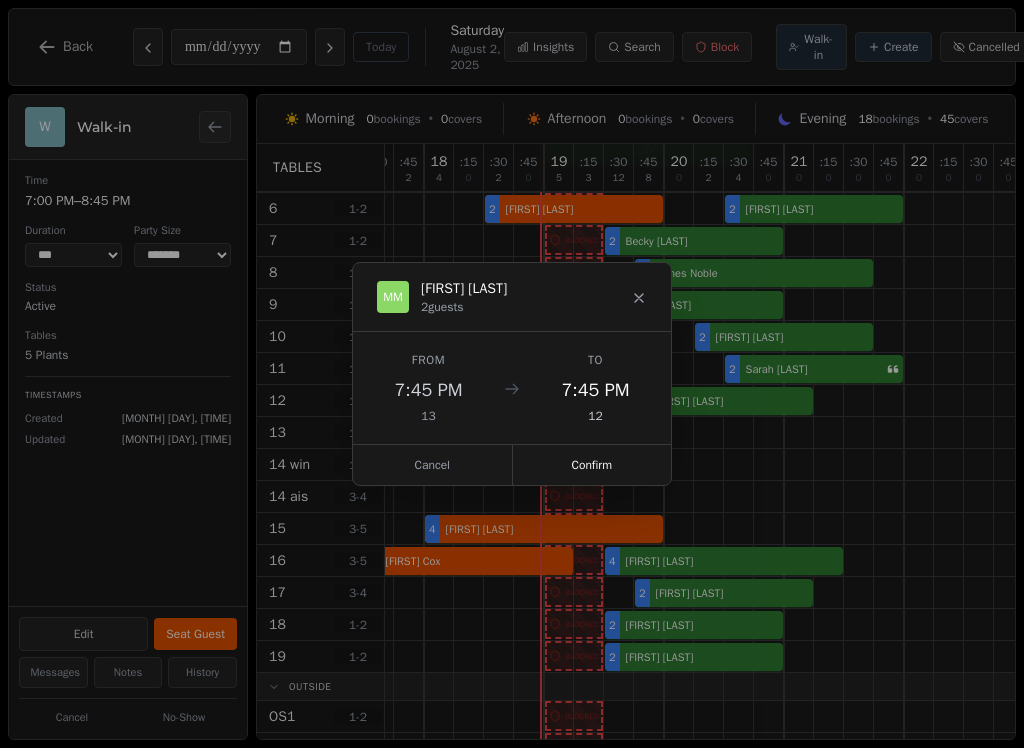 click on "Confirm" at bounding box center (592, 465) 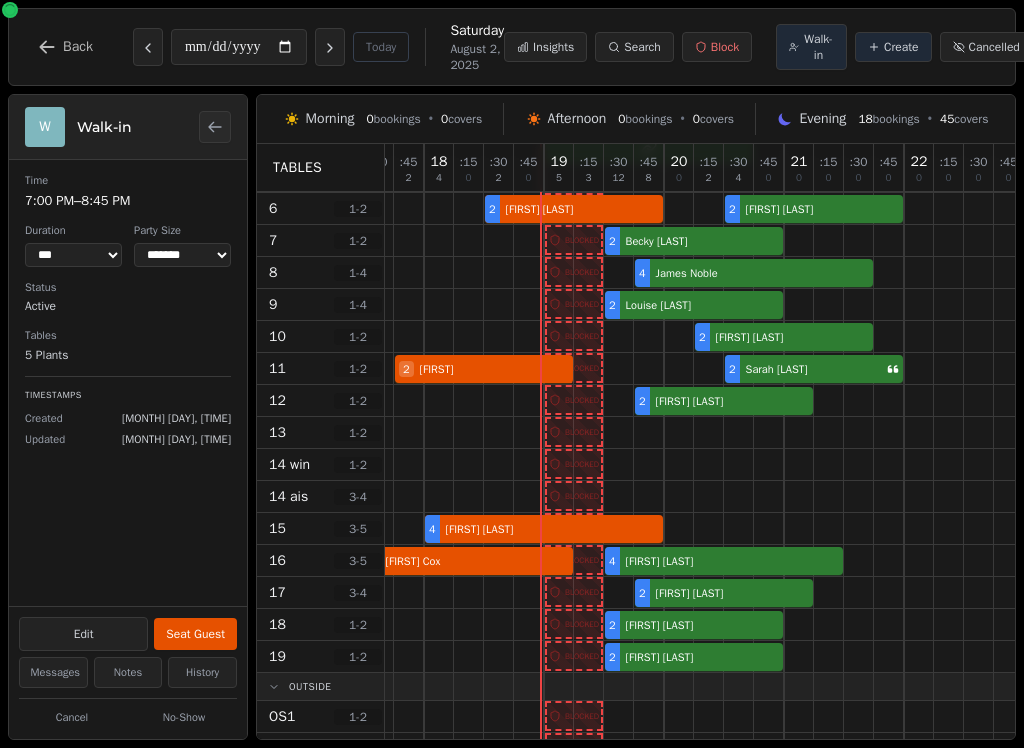 click on "Walk-in" at bounding box center [818, 47] 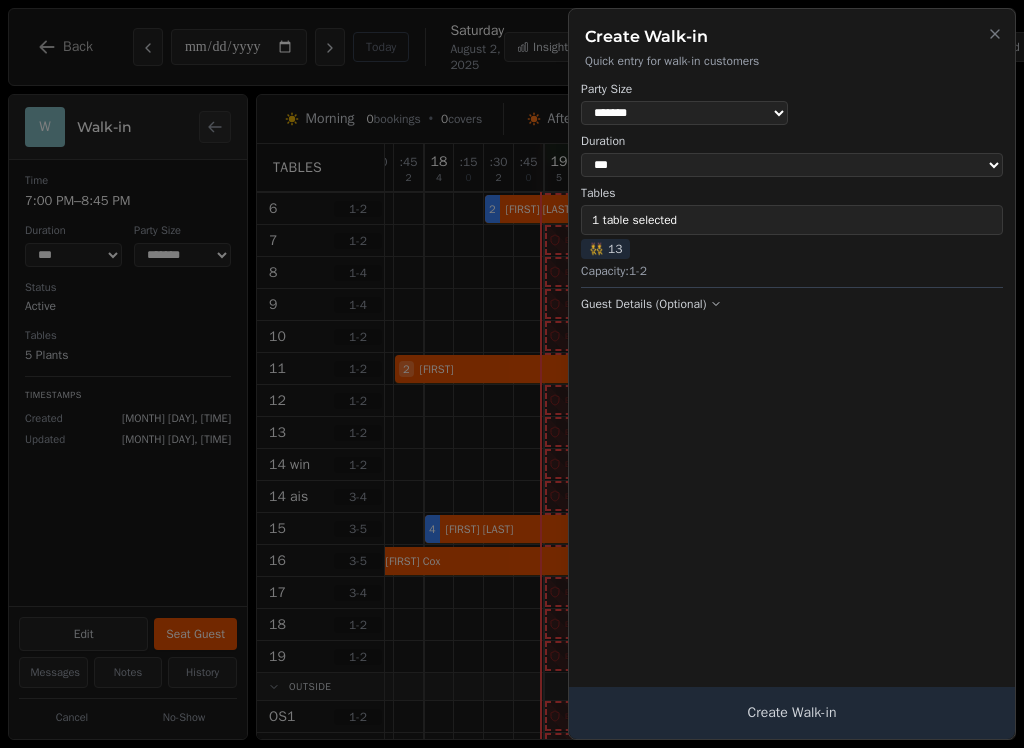 select on "*" 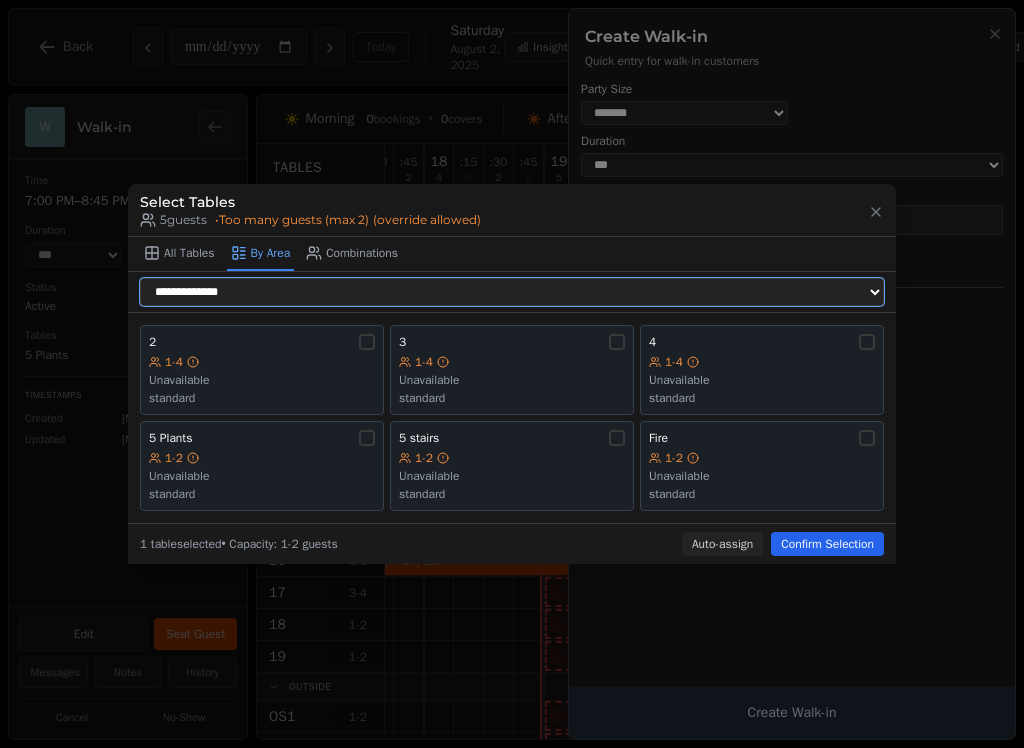 click on "**********" at bounding box center [512, 292] 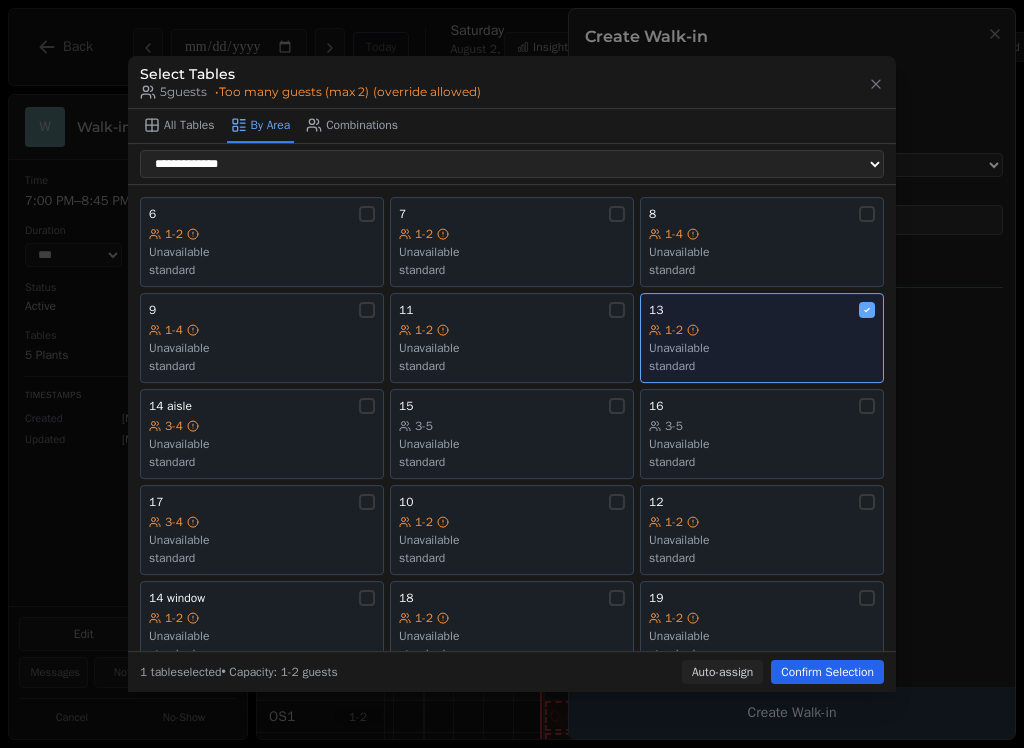 click on "1-2 Unavailable standard" at bounding box center (762, 348) 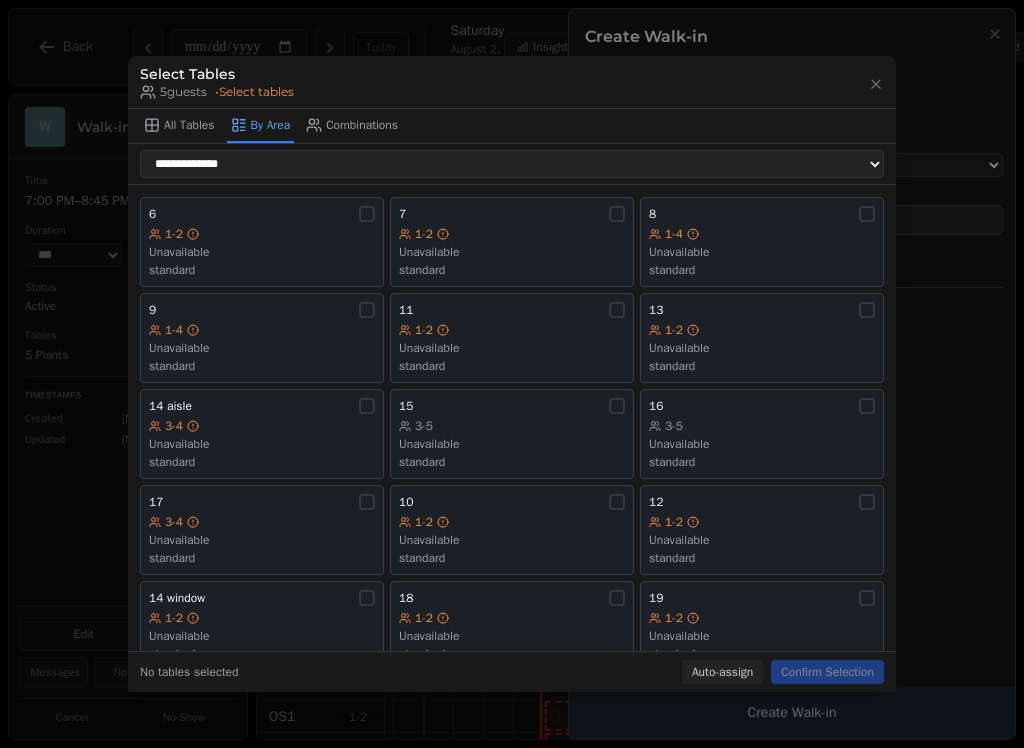click on "3-4" at bounding box center (262, 426) 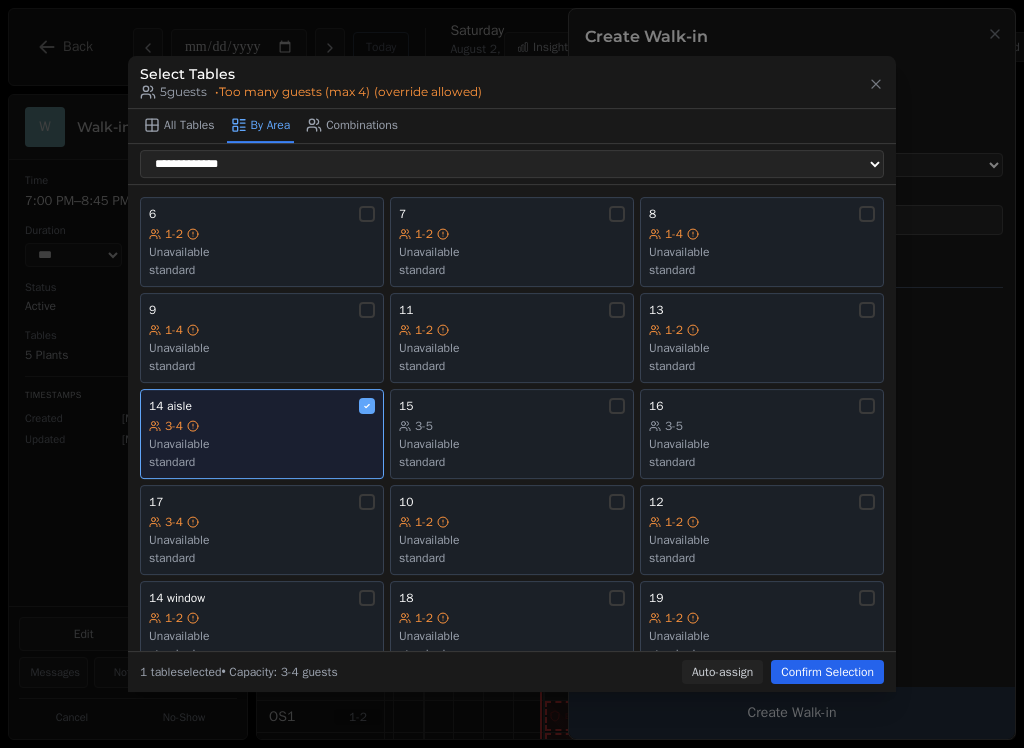 click on "1-2" at bounding box center [262, 618] 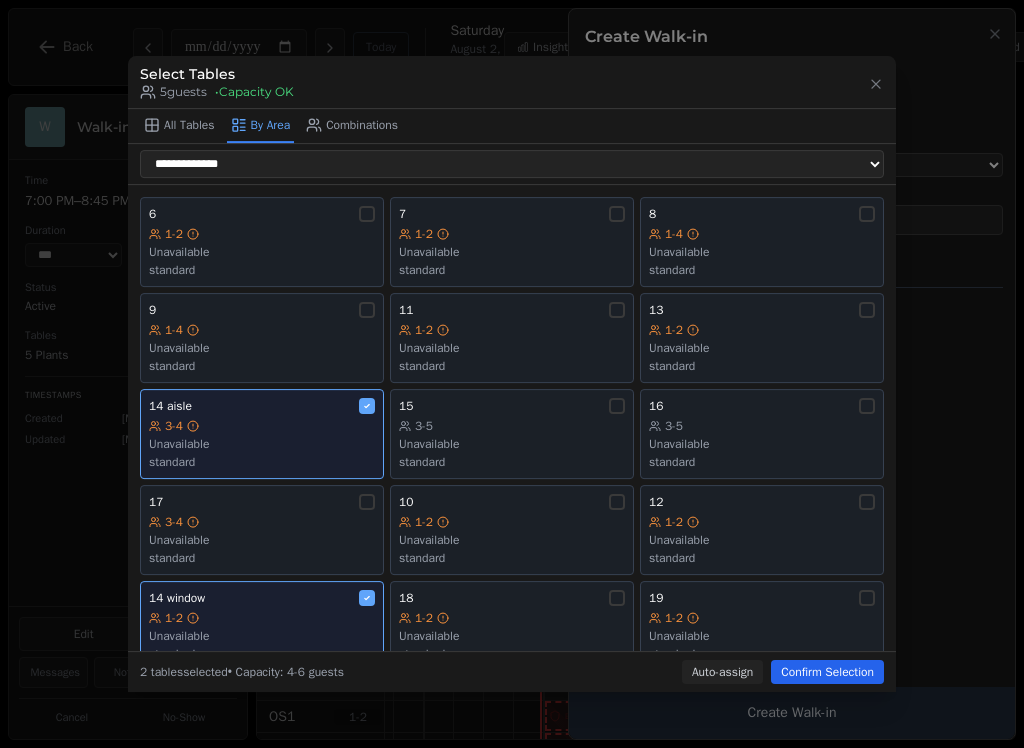 click on "Confirm Selection" at bounding box center (827, 672) 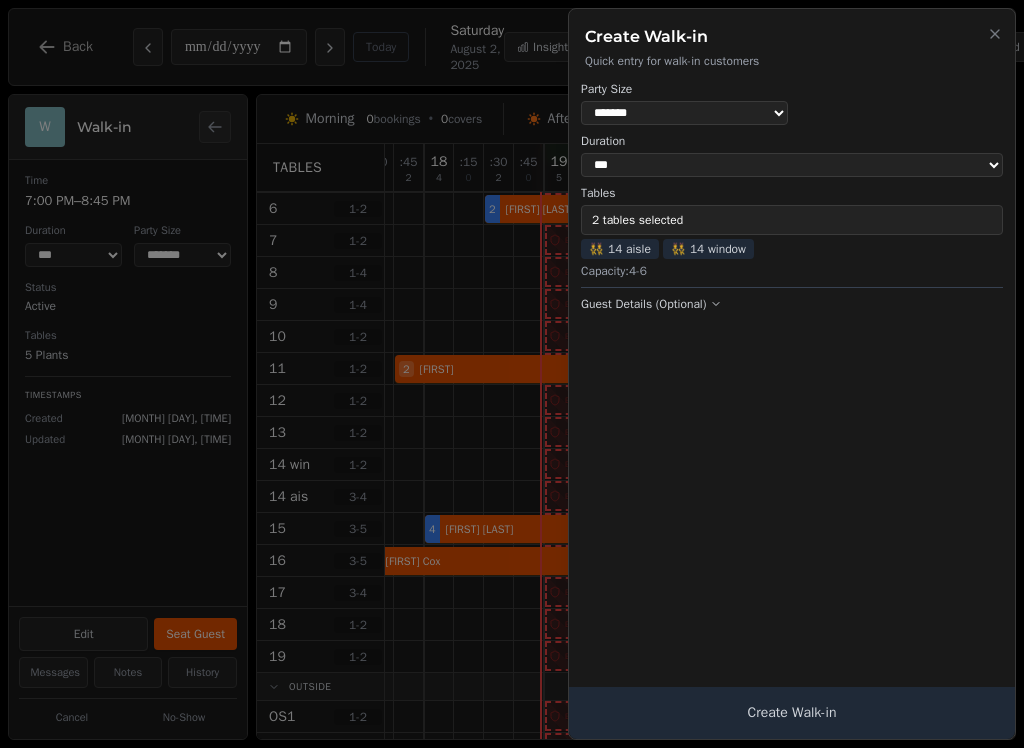 click on "Create Walk-in" at bounding box center [792, 713] 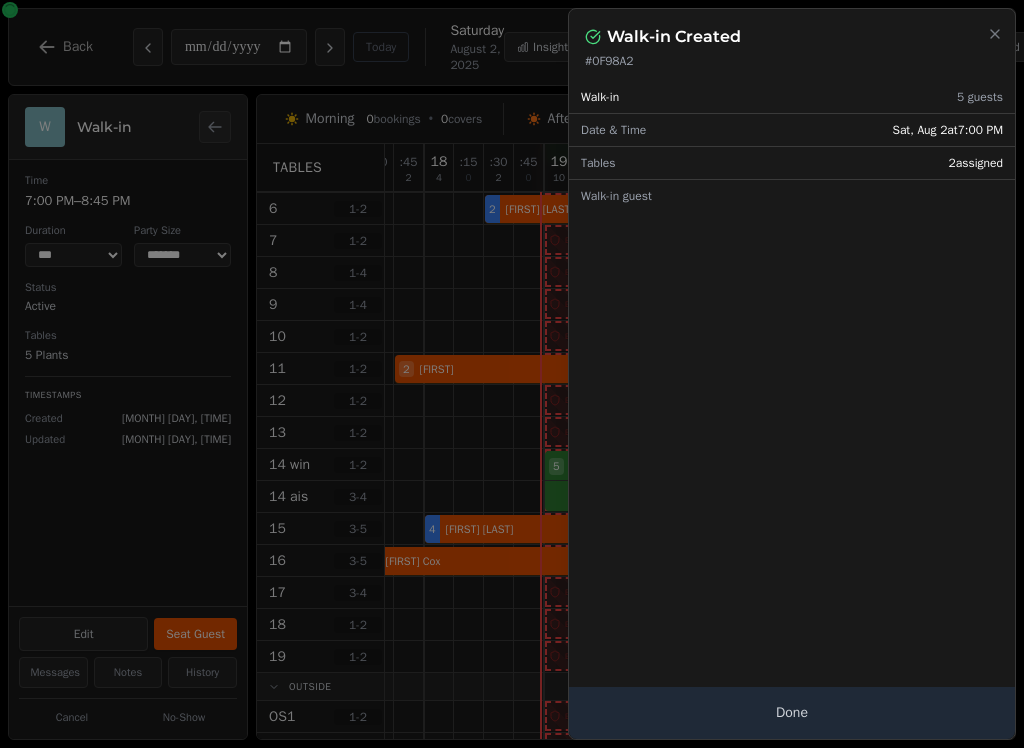click on "Done" at bounding box center [792, 713] 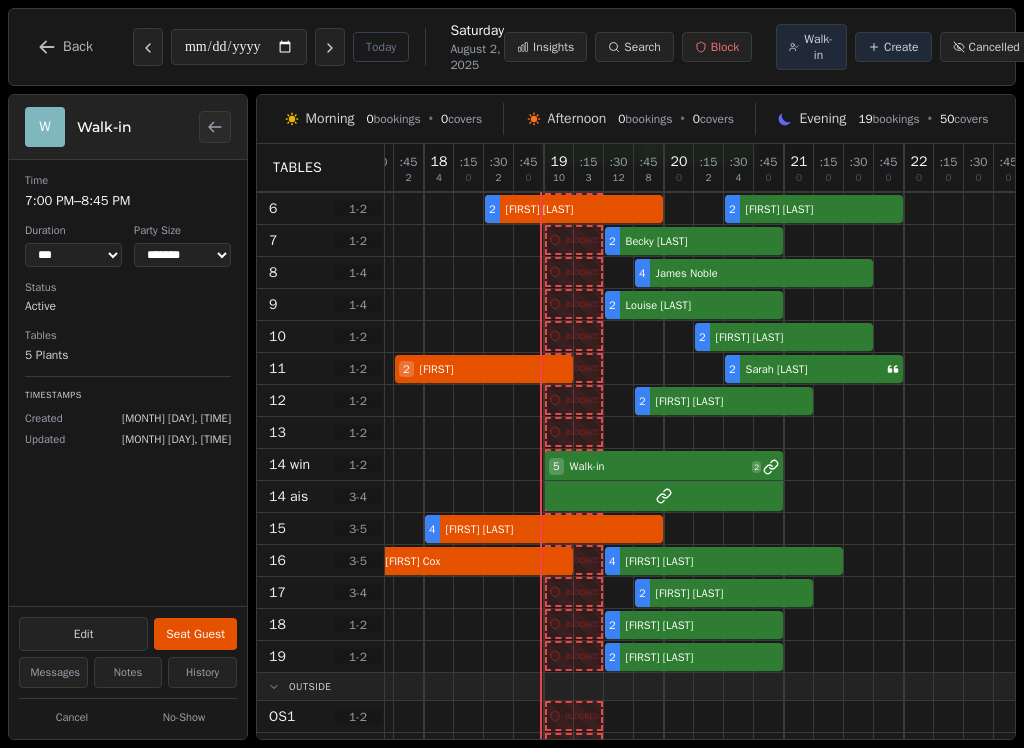 click at bounding box center [889, 400] 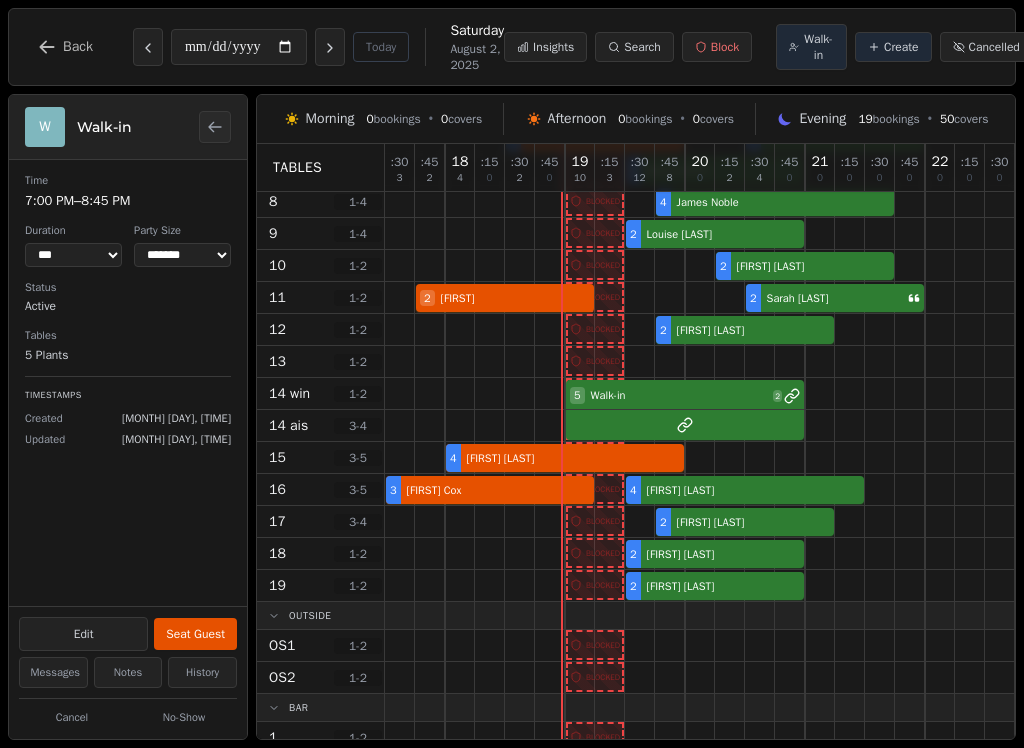 scroll, scrollTop: 173, scrollLeft: 0, axis: vertical 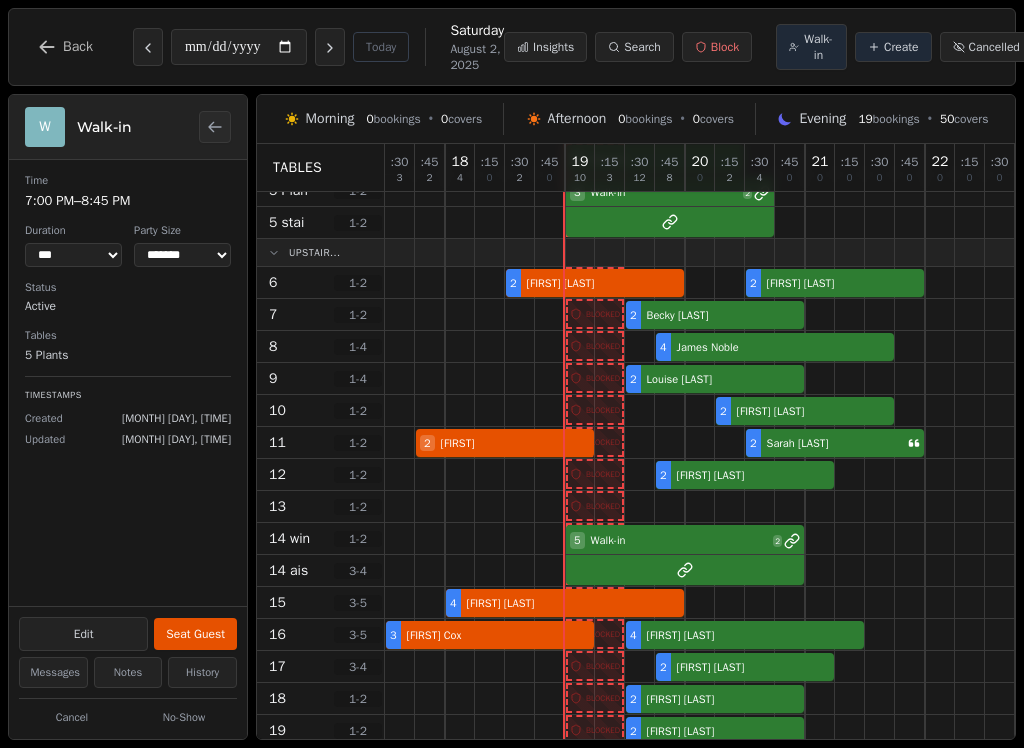 click on "Walk-in" at bounding box center [818, 47] 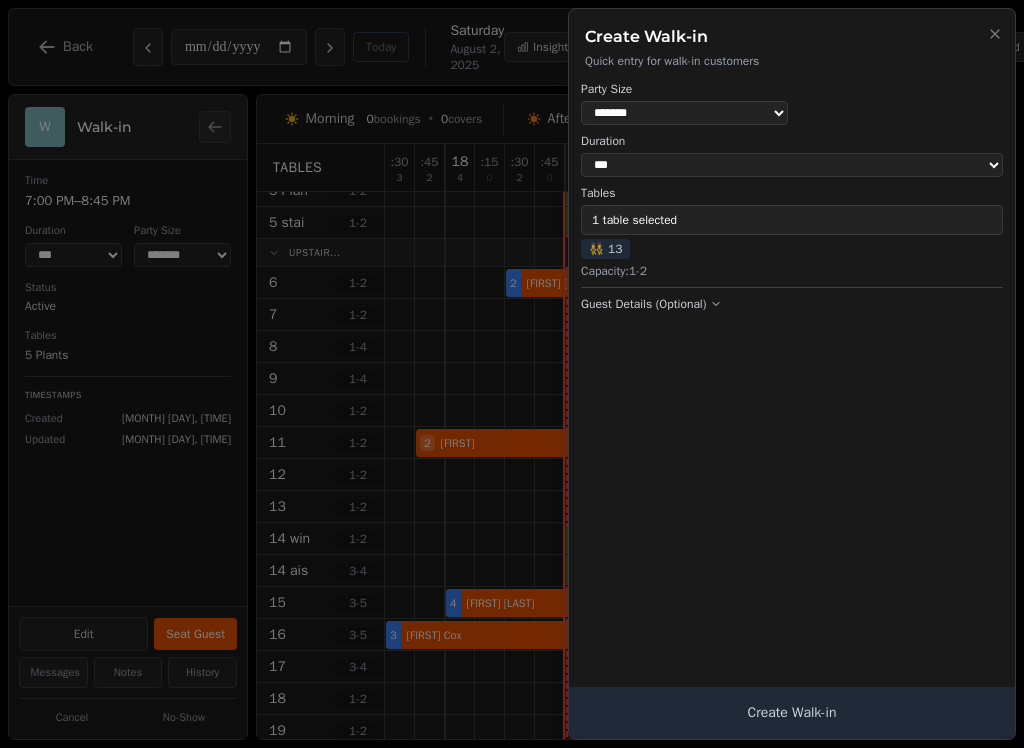 select on "*" 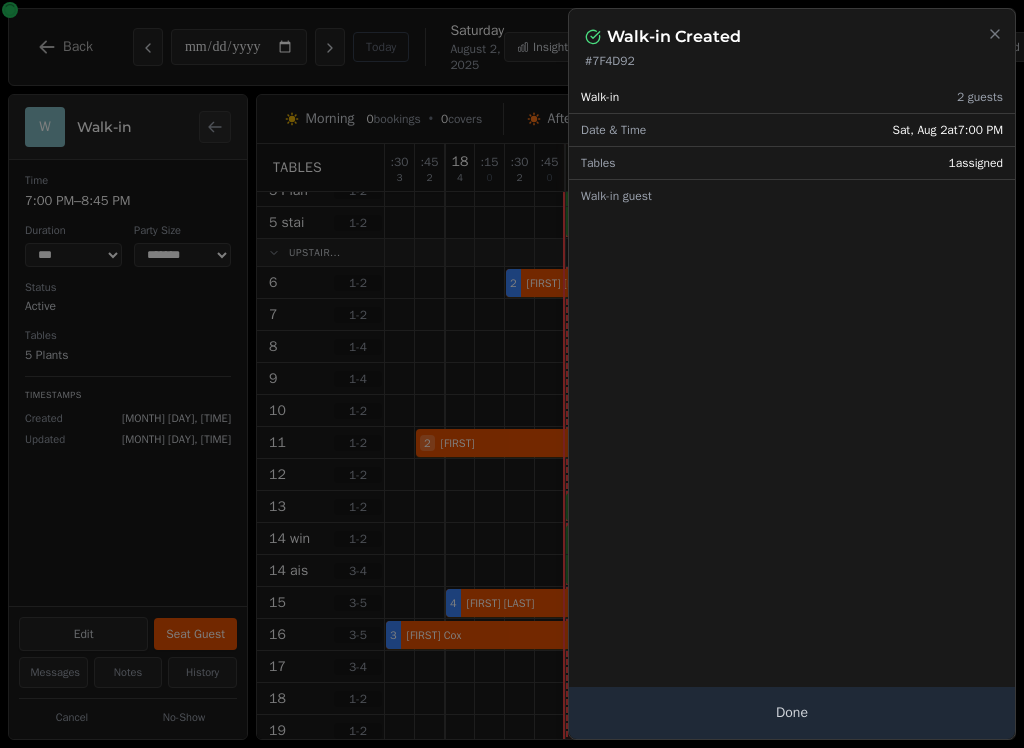 click on "Done" at bounding box center [792, 713] 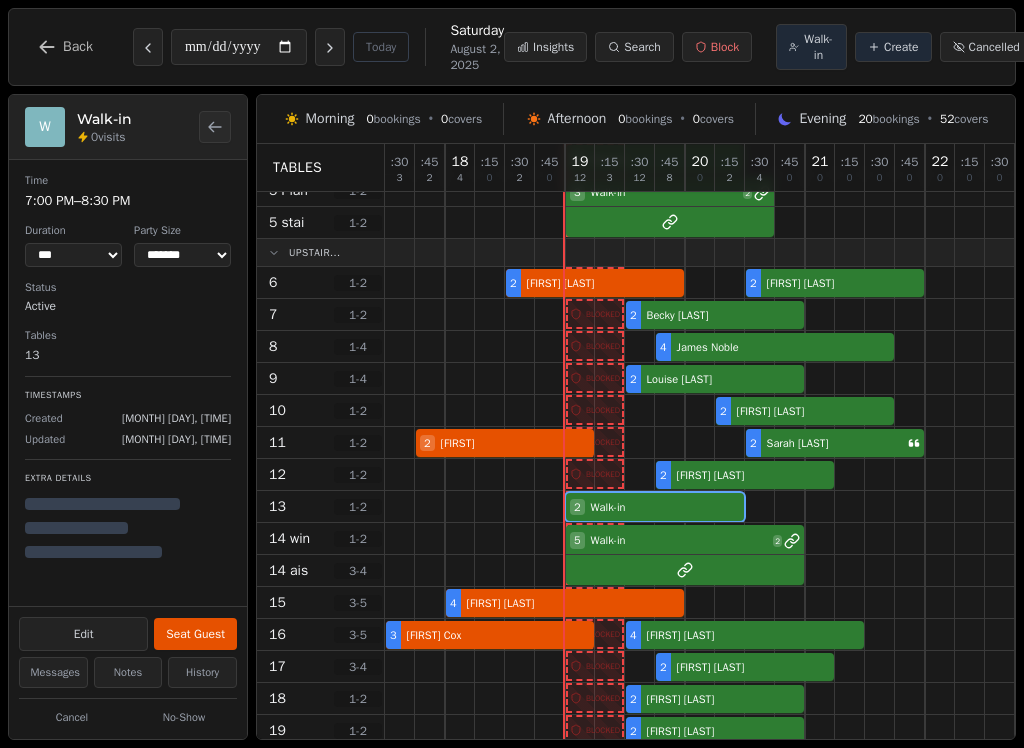click on "2 Walk-in" at bounding box center (730, 507) 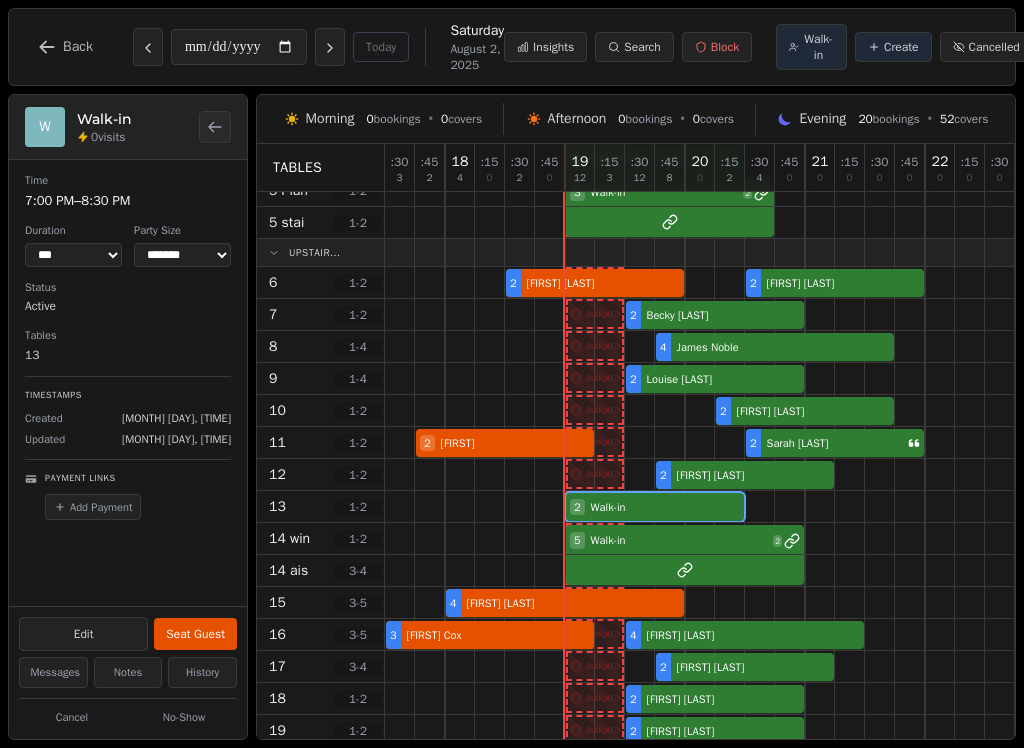 click on "Seat Guest" at bounding box center (195, 634) 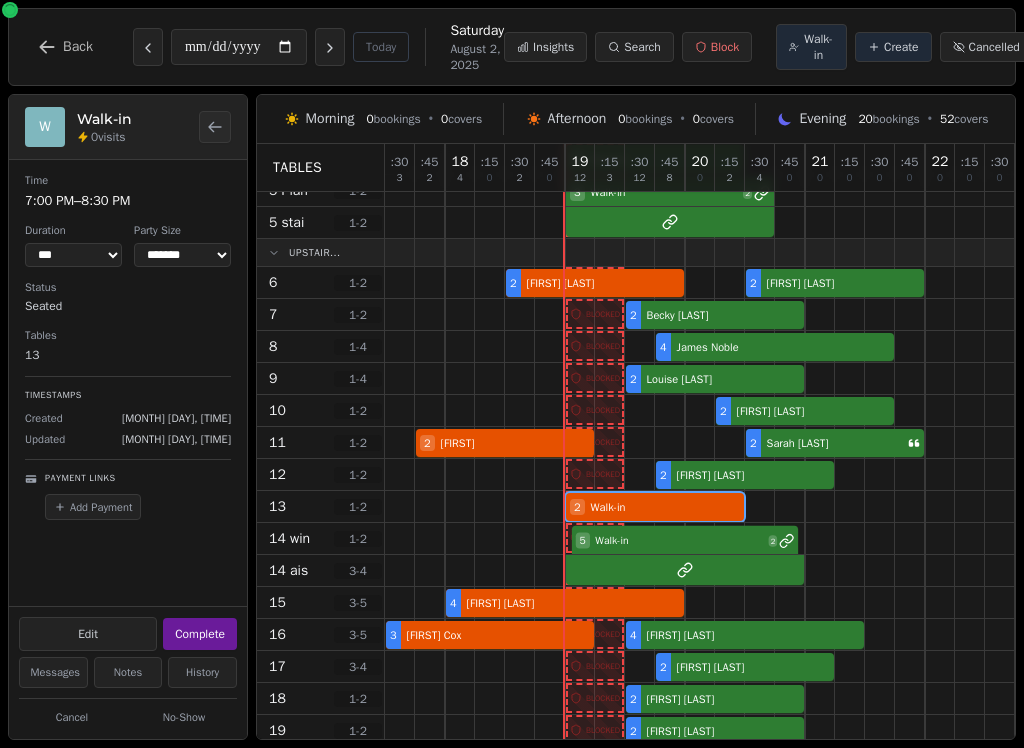 click on "5 Walk-in   2" at bounding box center (730, 539) 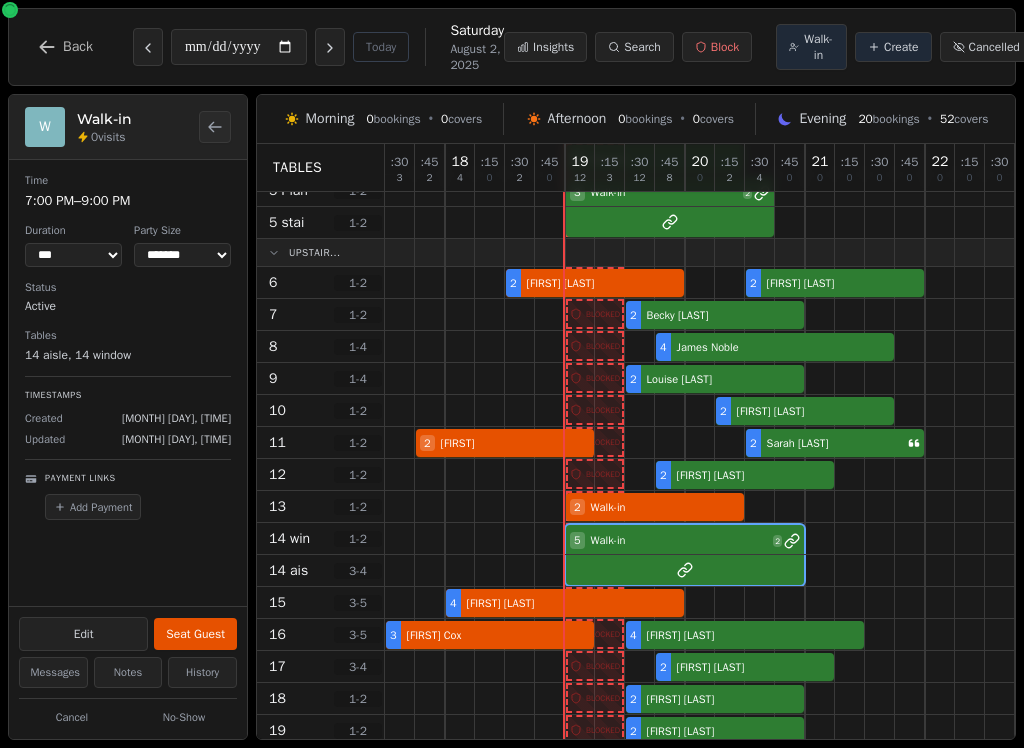 click on "Seat Guest" at bounding box center (195, 634) 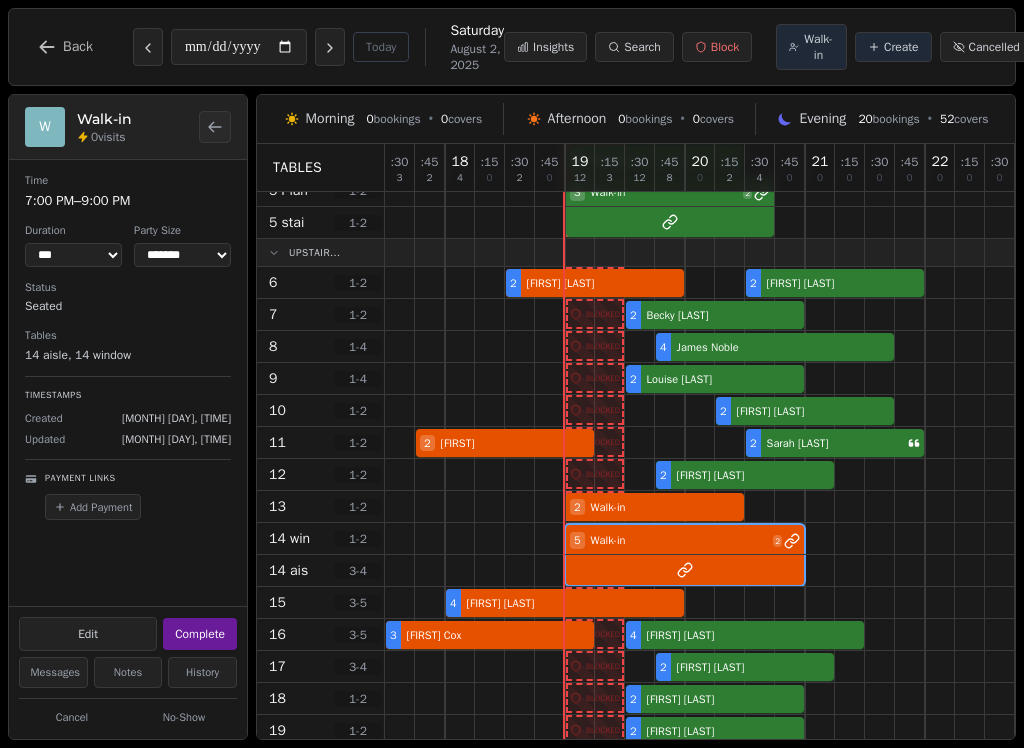 click at bounding box center (215, 127) 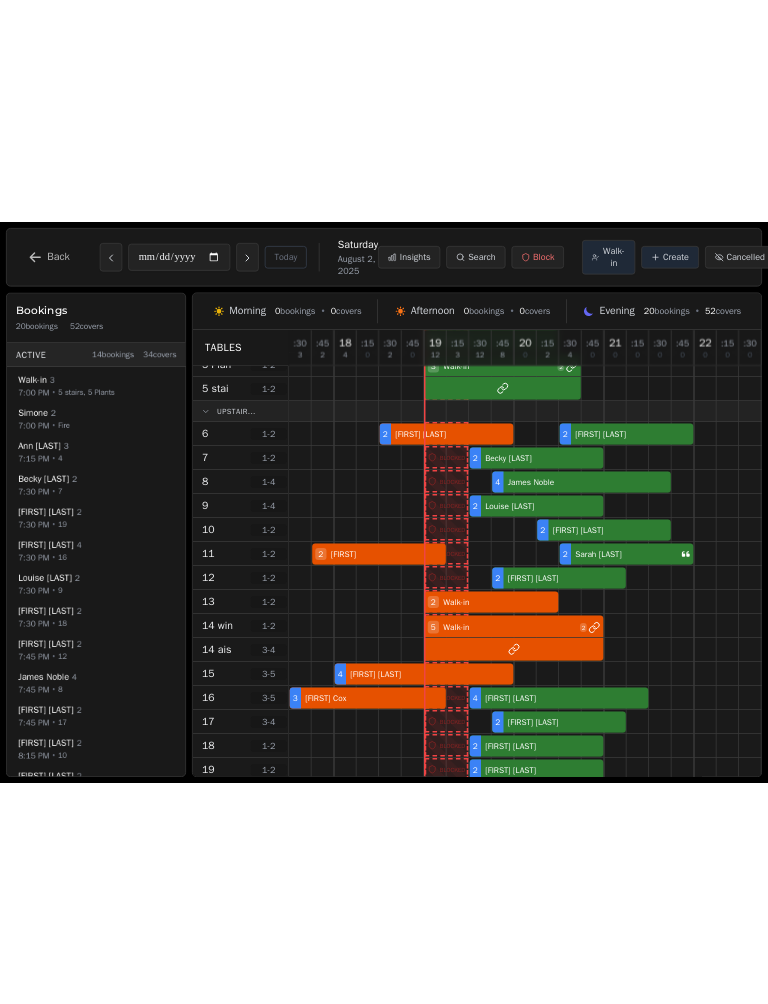 scroll, scrollTop: 0, scrollLeft: 0, axis: both 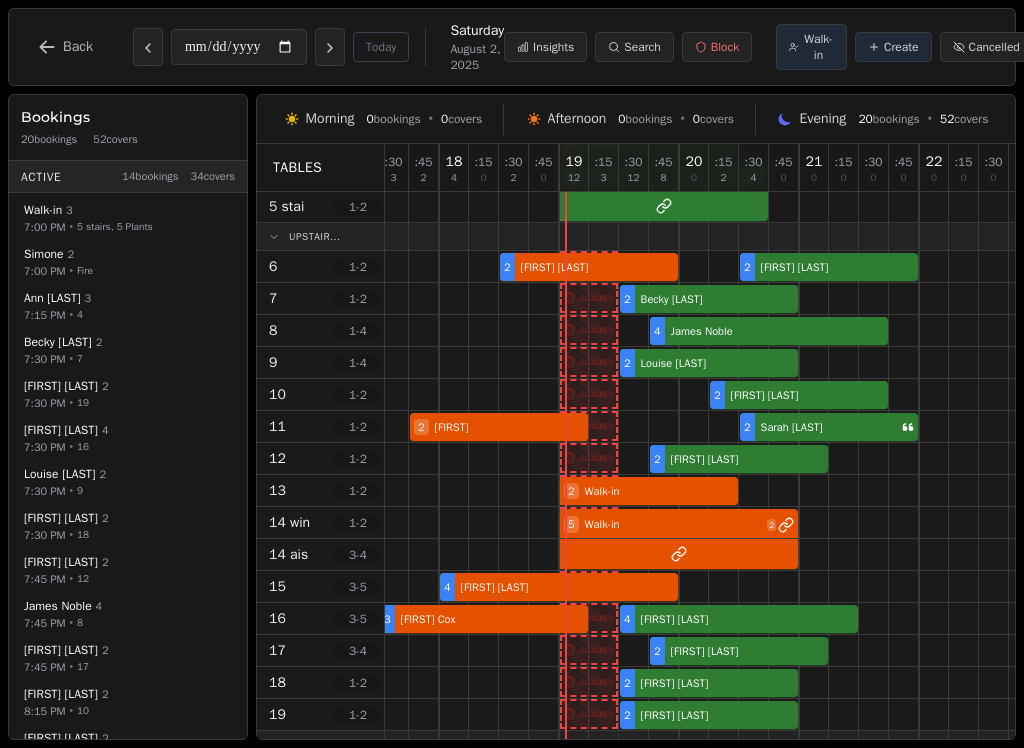 click 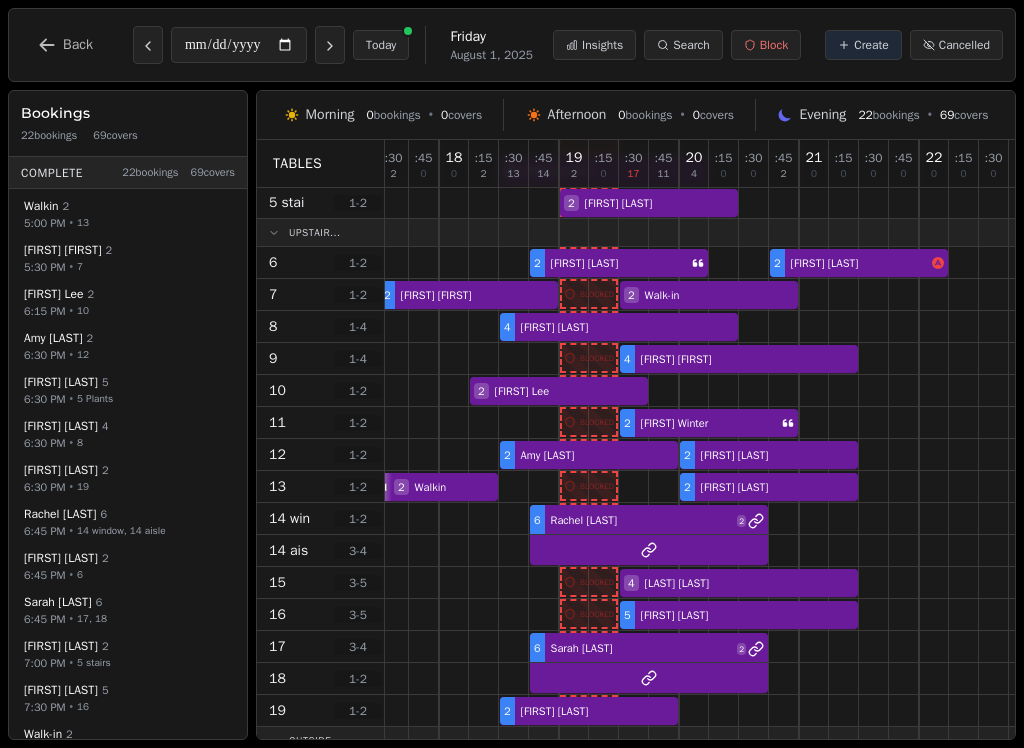 click 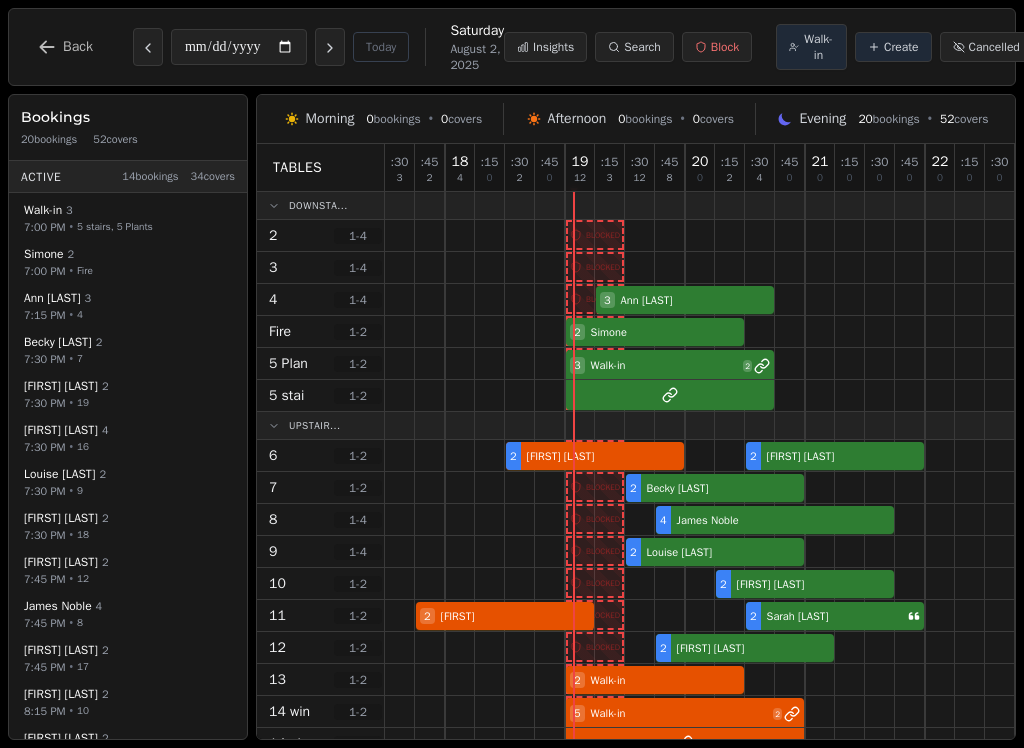 scroll, scrollTop: 0, scrollLeft: 0, axis: both 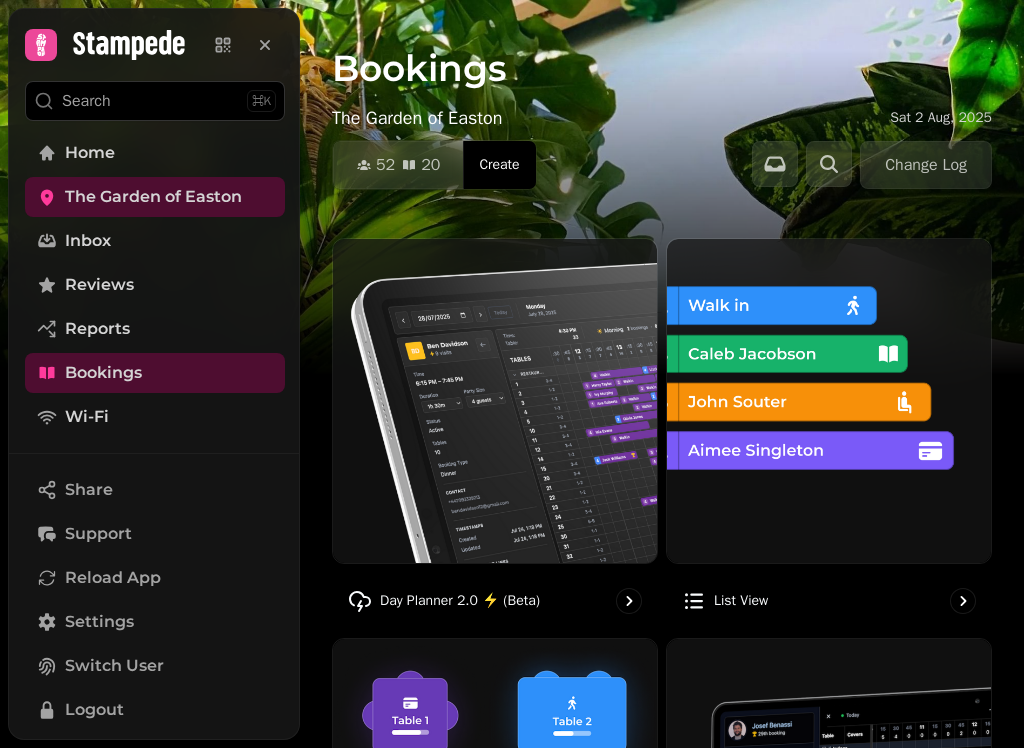 click 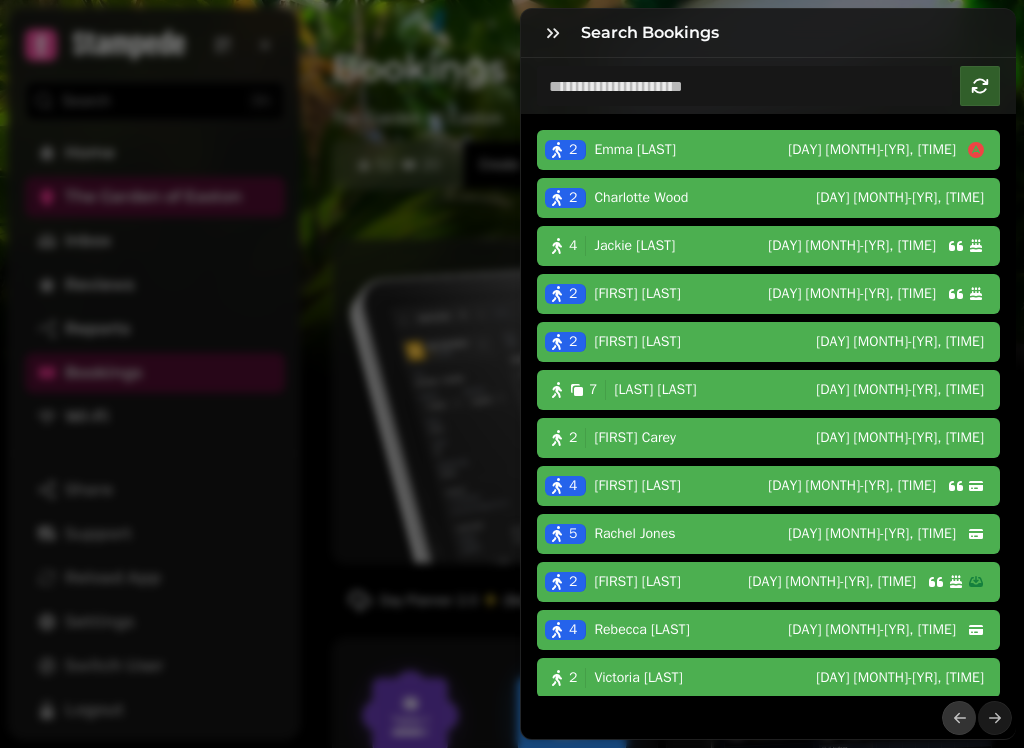 click on "Search Bookings" at bounding box center (654, 33) 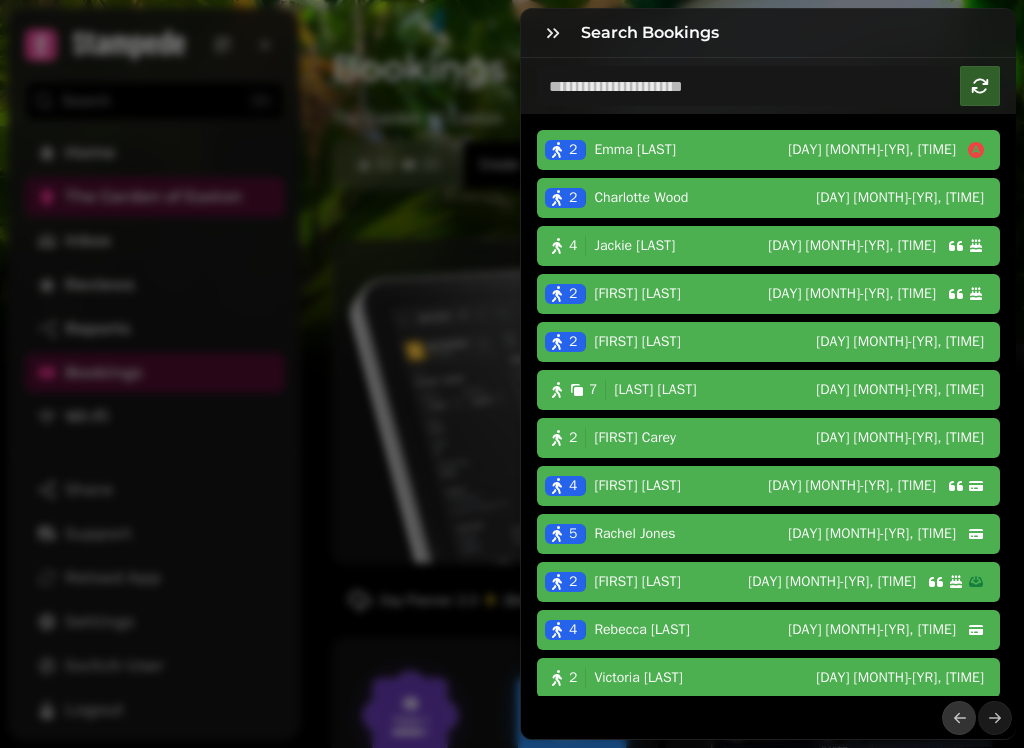 click at bounding box center (553, 33) 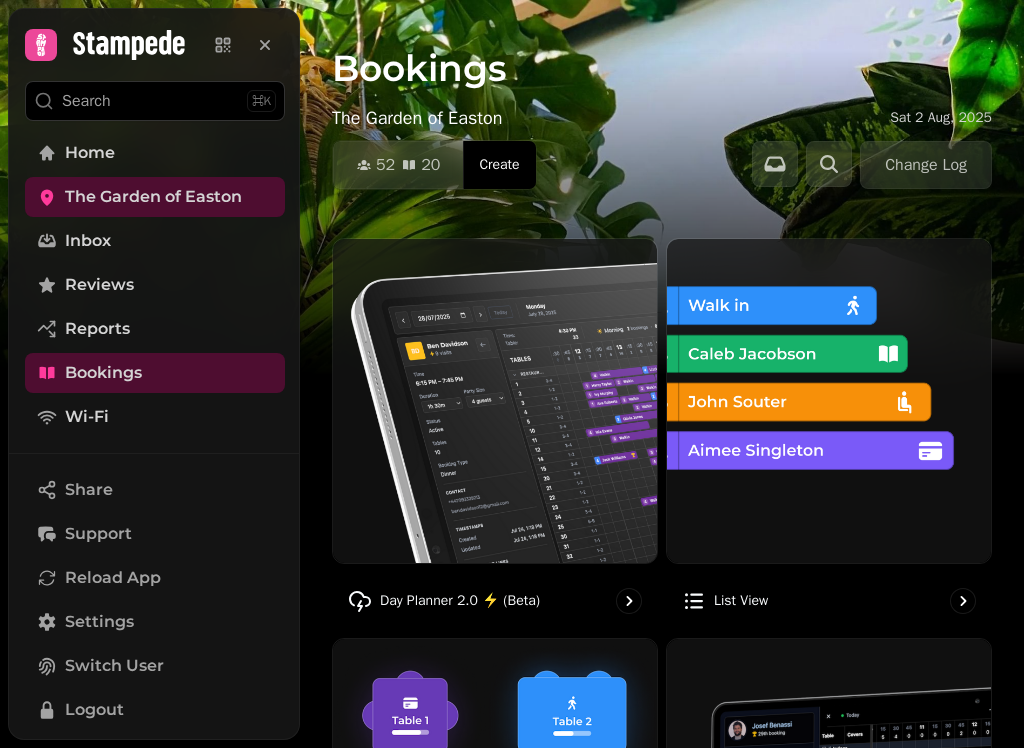 click 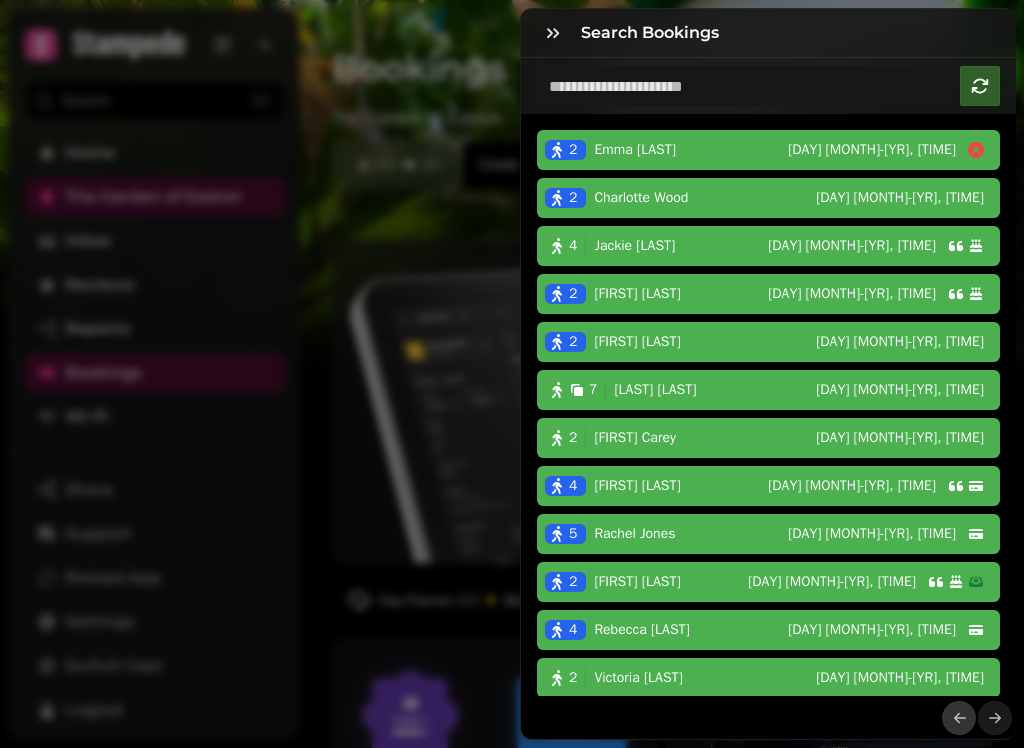 click on "Search Bookings" at bounding box center [768, 33] 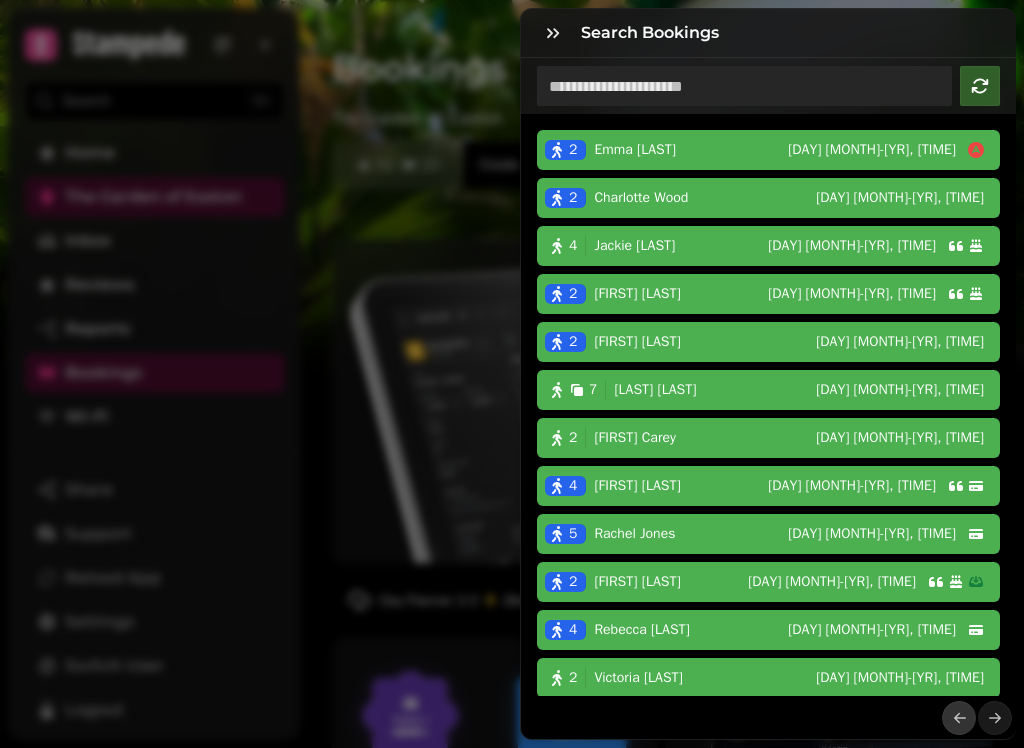 click at bounding box center (744, 86) 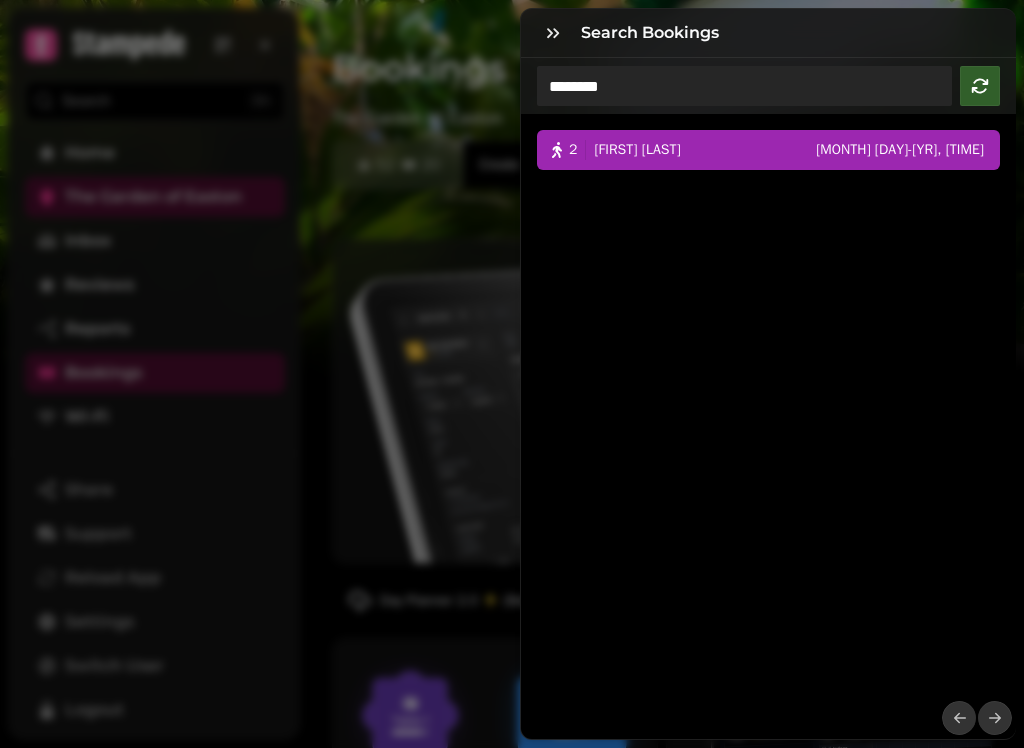 type on "********" 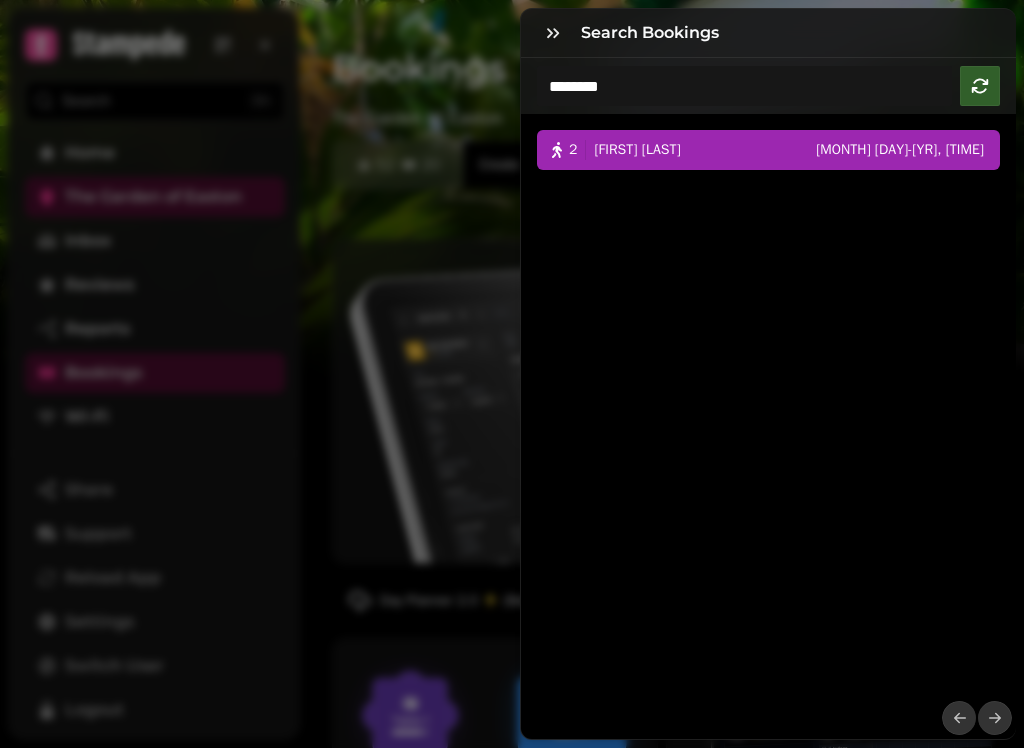 click on "[NUMBER] [FIRST] [LAST] [MONTH]-[YR], [TIME]" at bounding box center [768, 150] 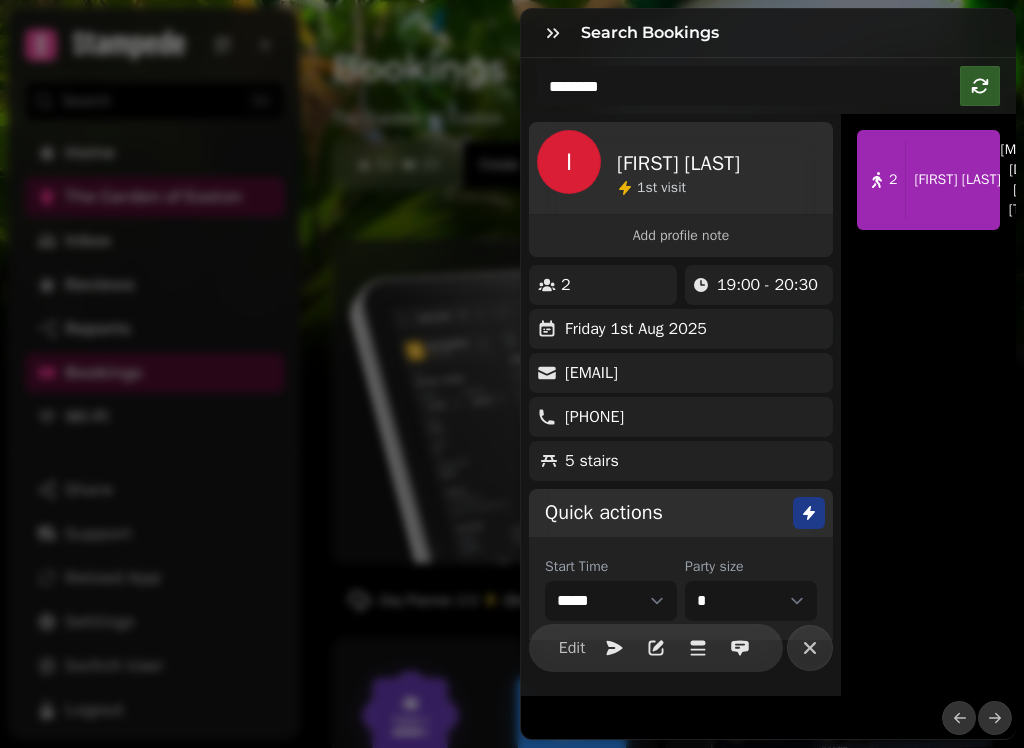 scroll, scrollTop: 0, scrollLeft: 0, axis: both 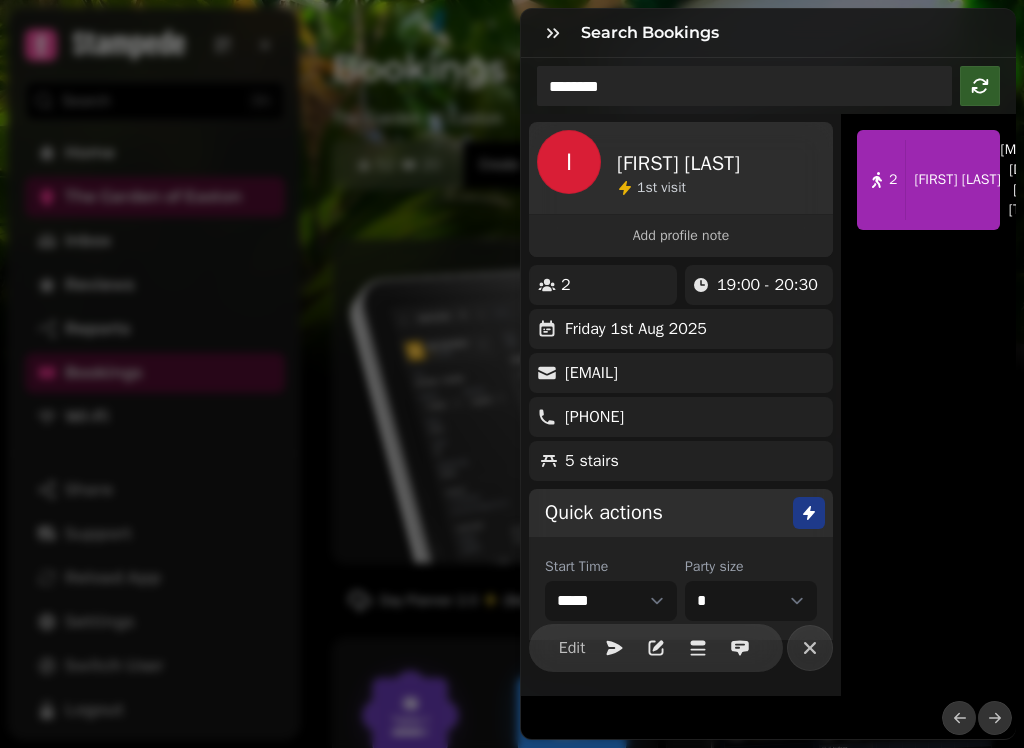 click on "********" at bounding box center (744, 86) 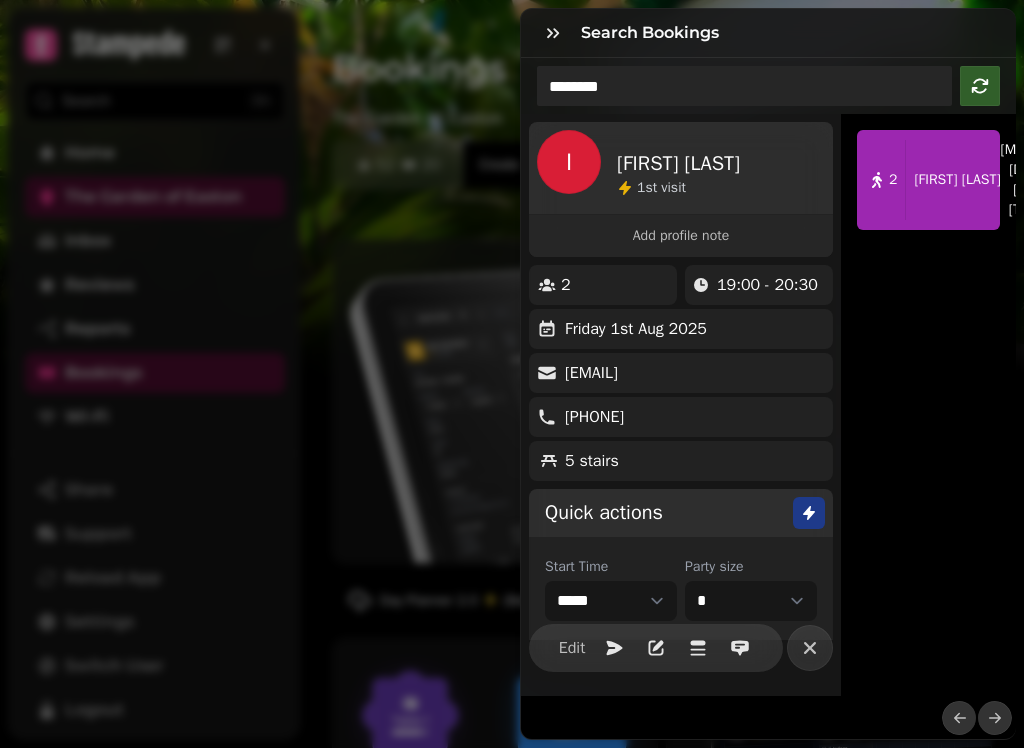 click on "********" at bounding box center [744, 86] 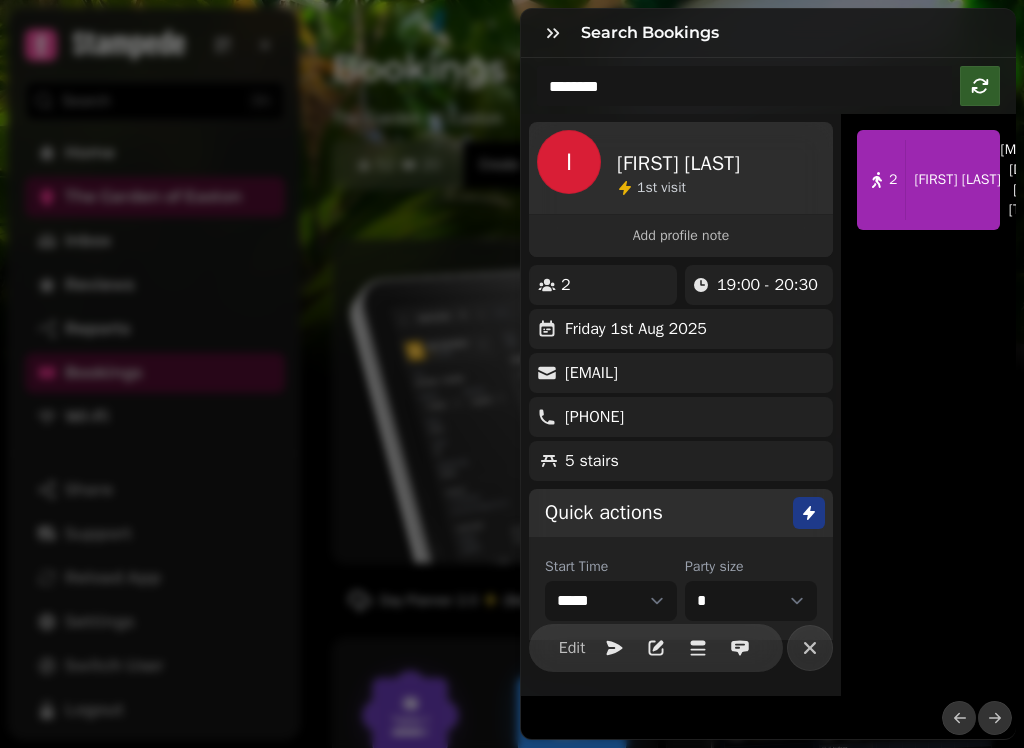 click on "[NUMBER] [FIRST] [LAST] [MONTH]-[YR], [TIME]" at bounding box center [928, 405] 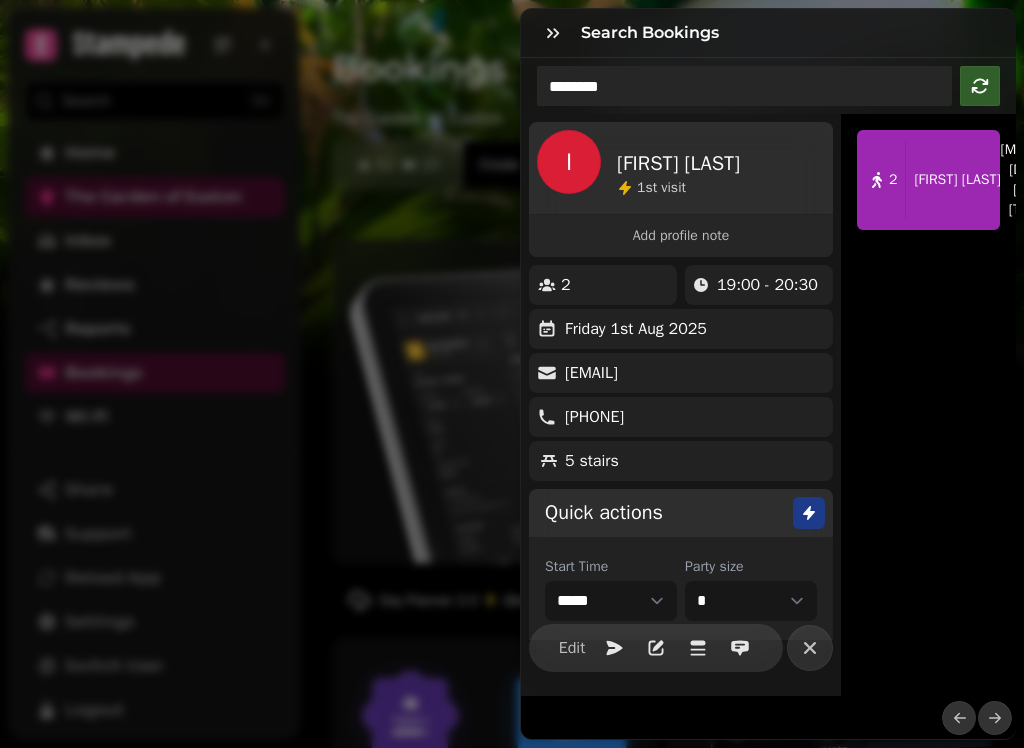 click on "********" at bounding box center (744, 86) 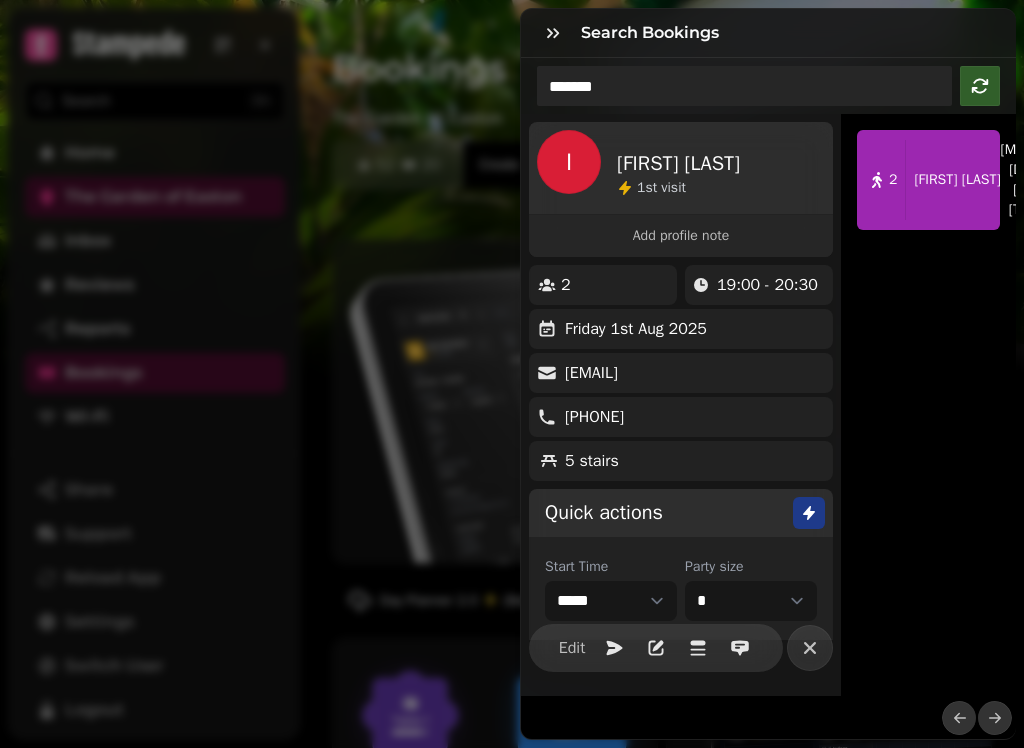 type on "********" 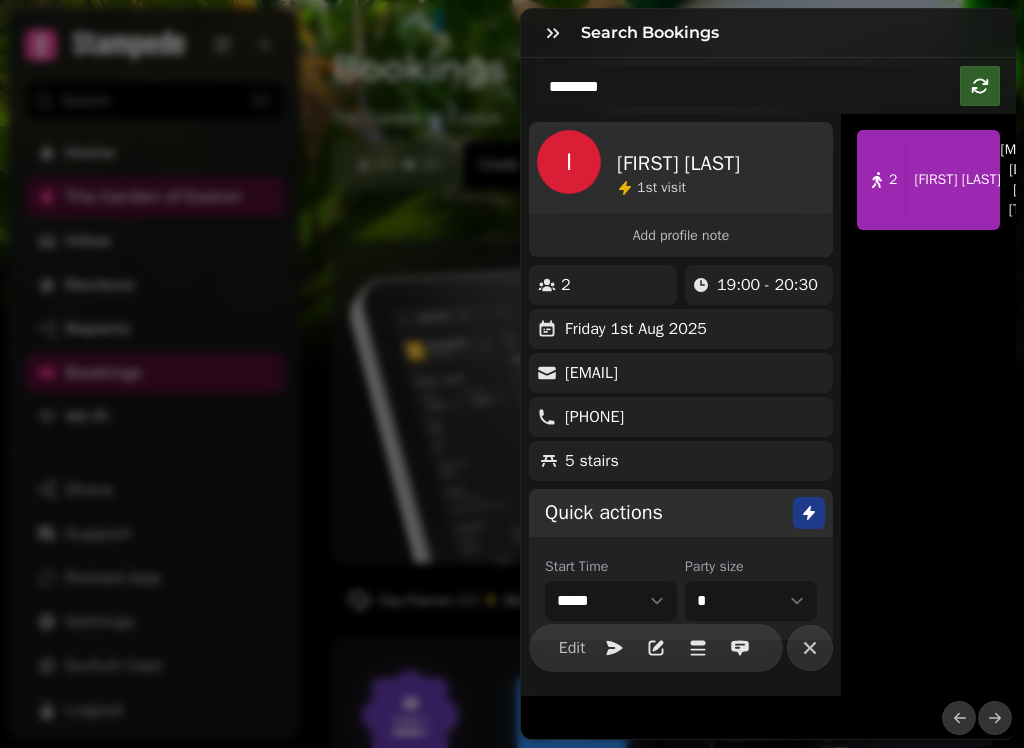 click 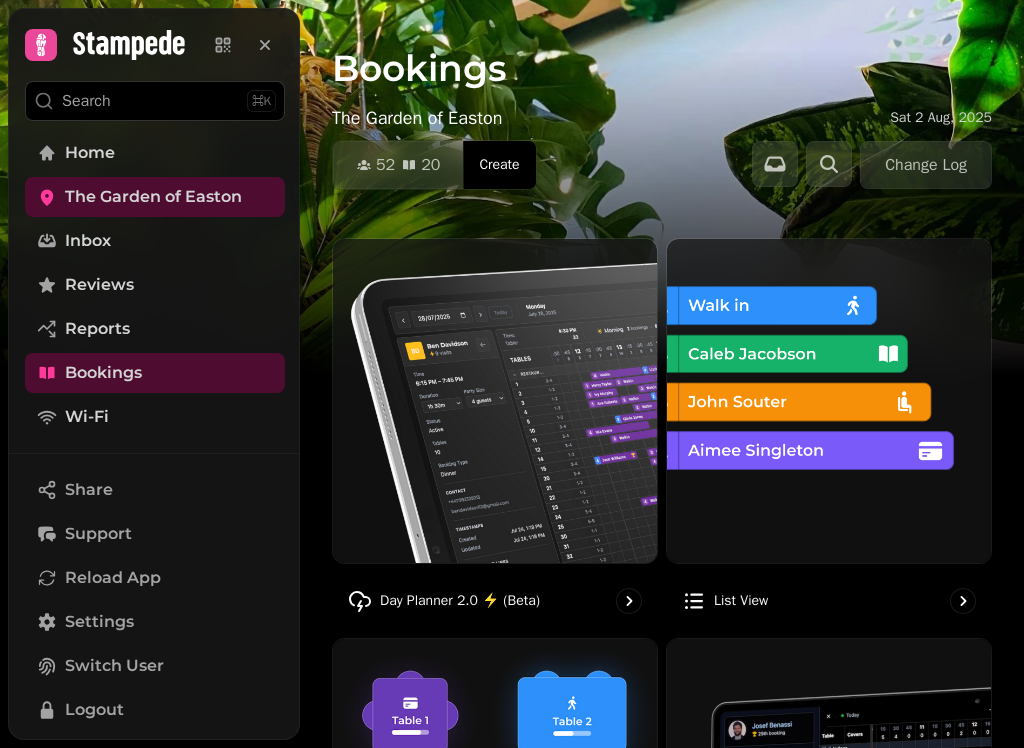 click at bounding box center (495, 401) 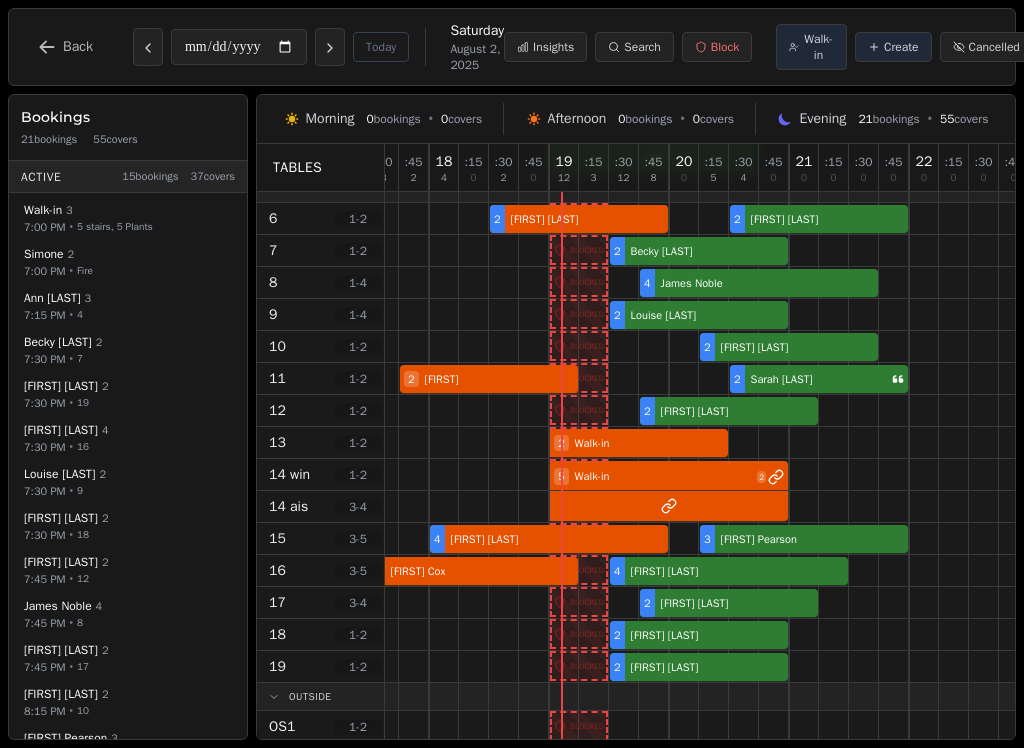 scroll, scrollTop: 228, scrollLeft: 17, axis: both 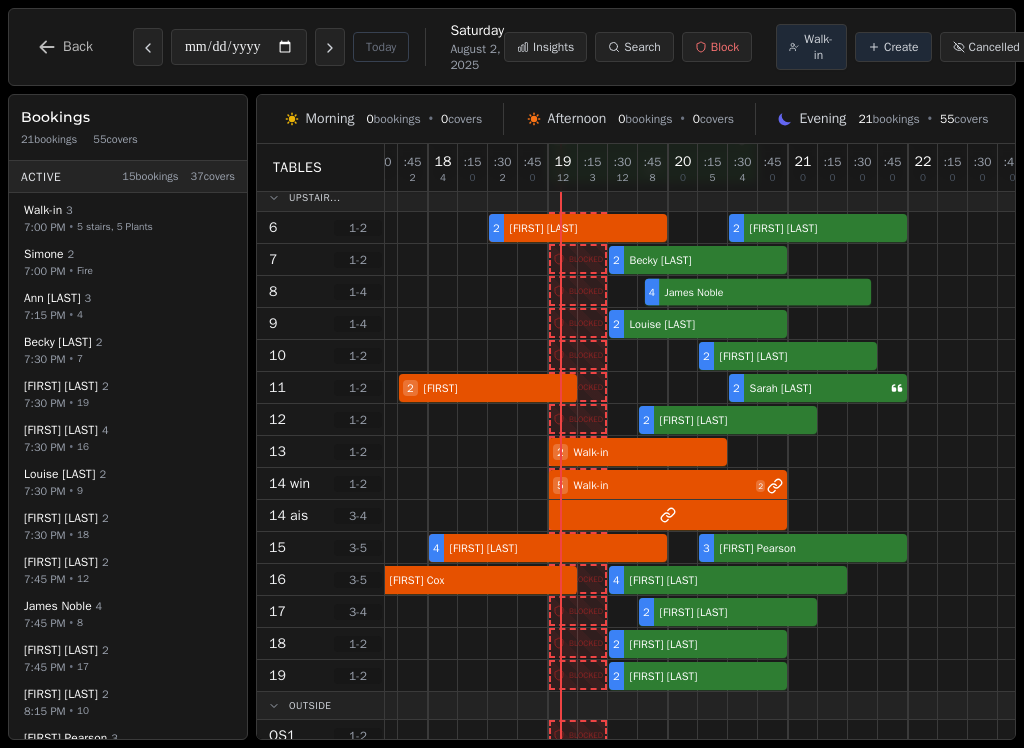 select on "****" 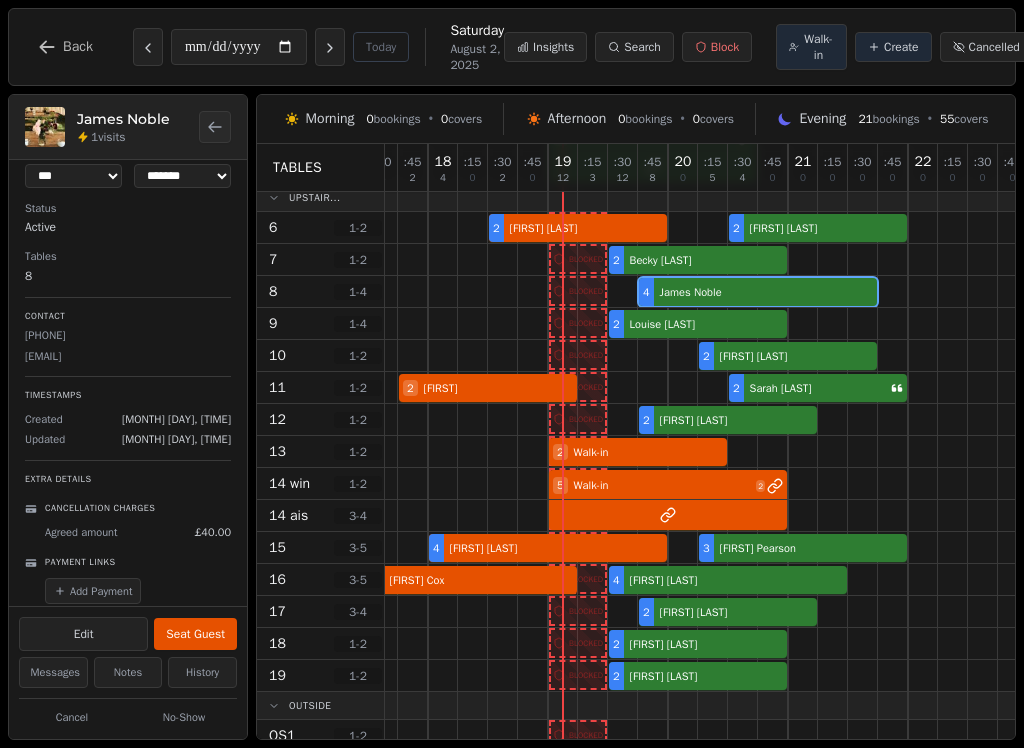 scroll, scrollTop: 78, scrollLeft: 0, axis: vertical 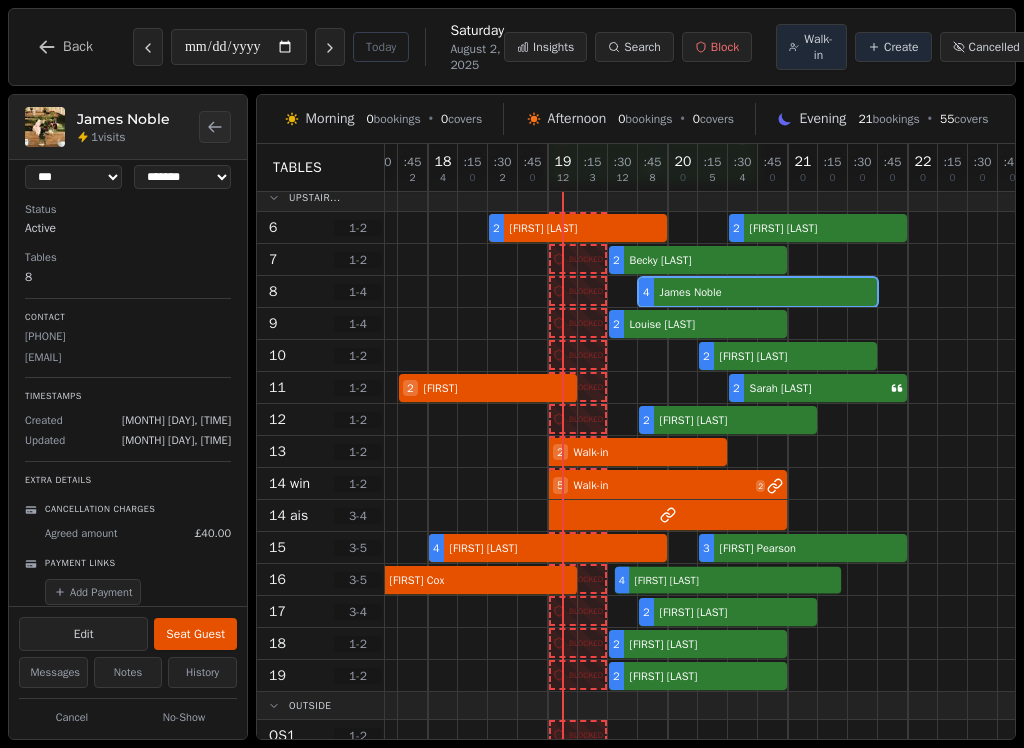 click at bounding box center [653, 579] 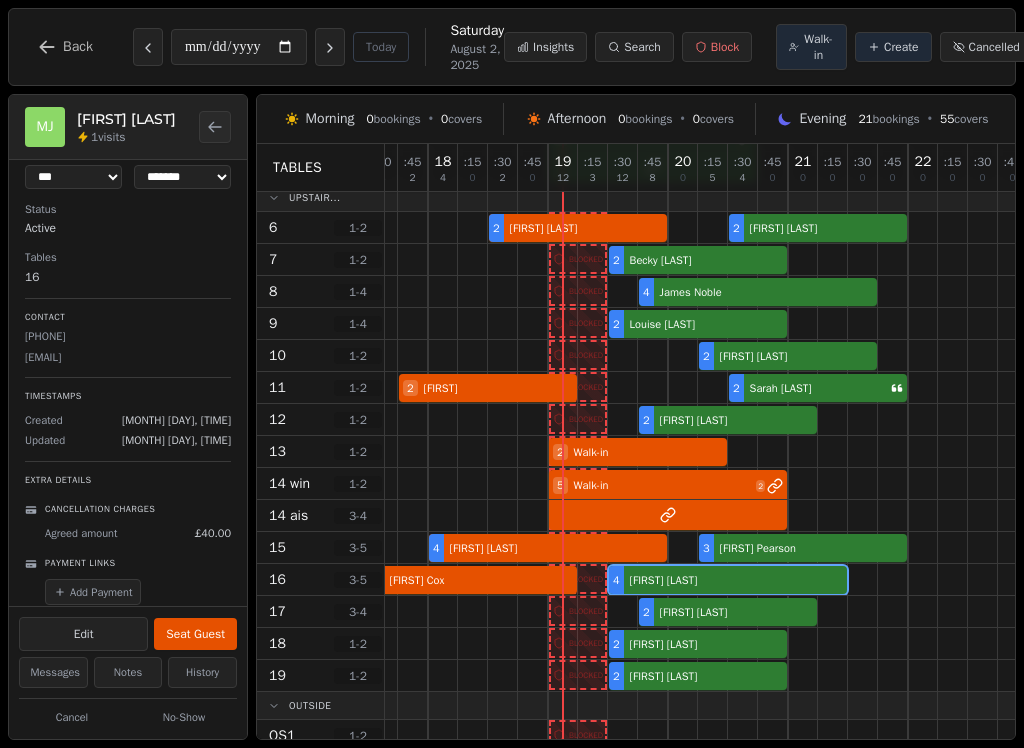 scroll, scrollTop: 78, scrollLeft: 0, axis: vertical 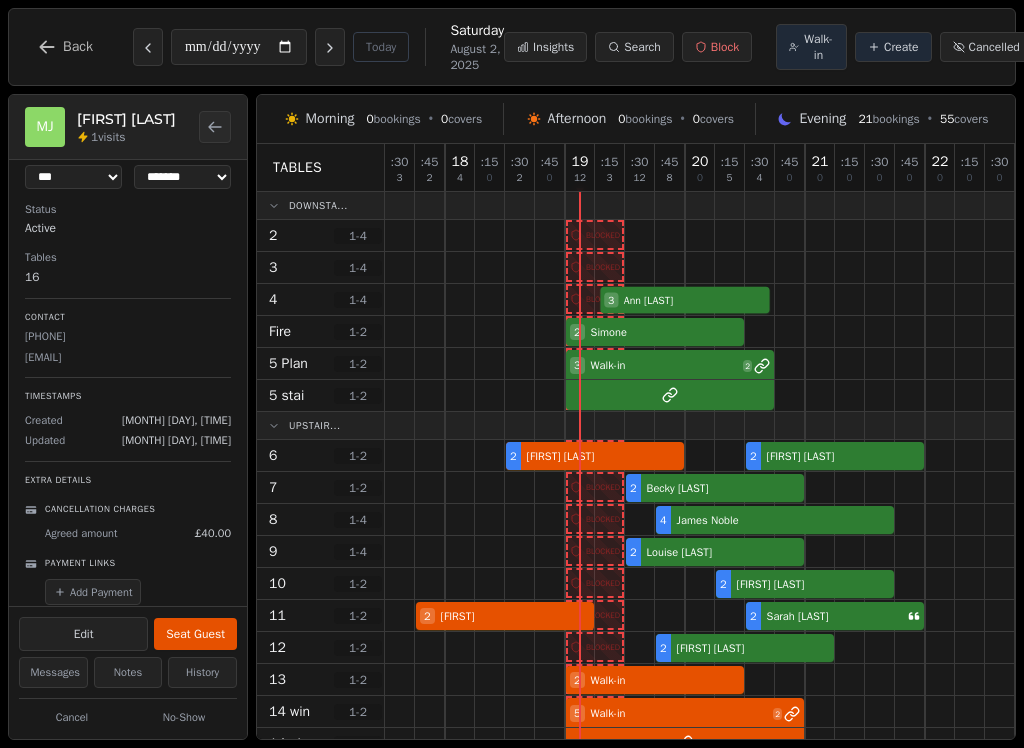 click on "[NUMBER] [STREET] [LAST]" at bounding box center (730, 300) 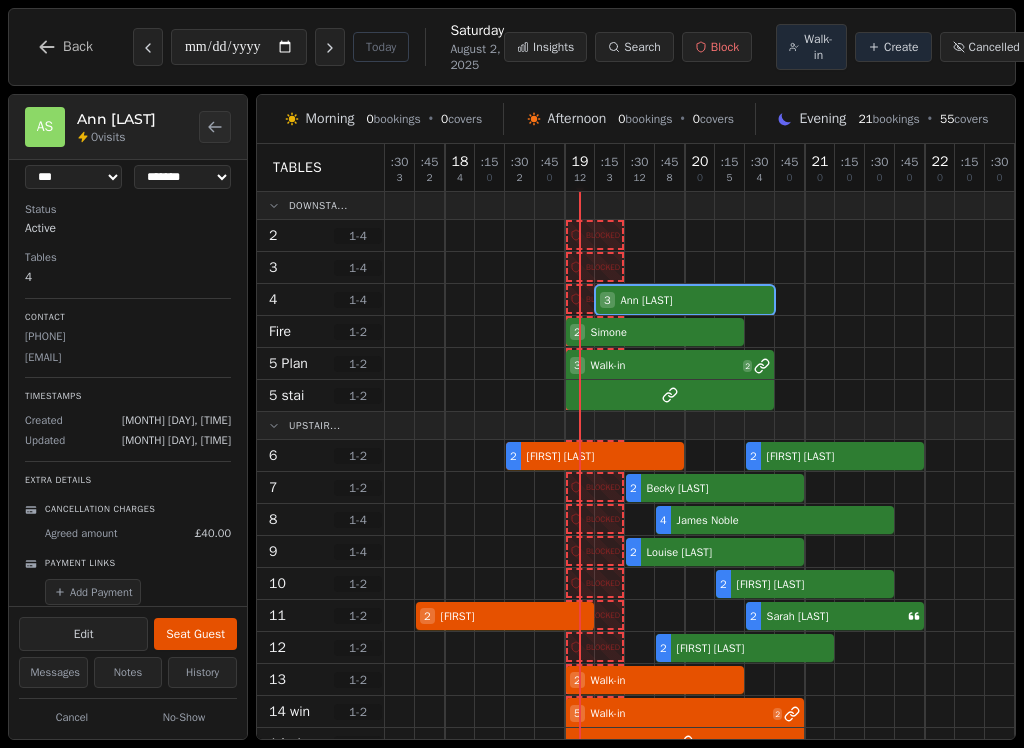 scroll, scrollTop: 0, scrollLeft: 0, axis: both 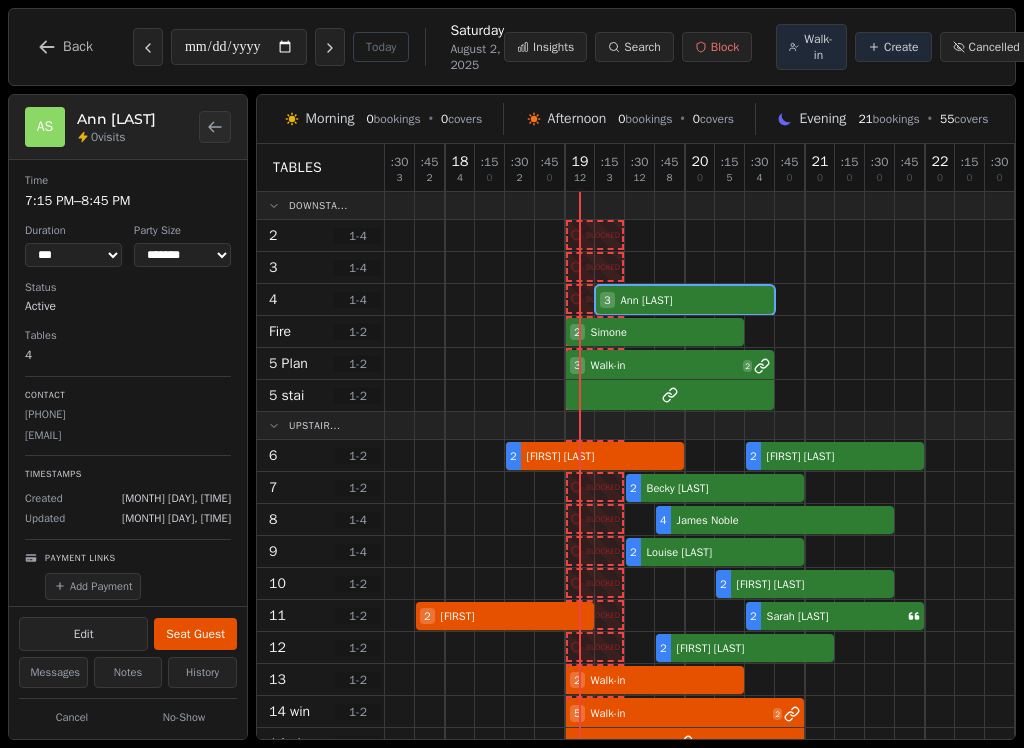 click on "Seat Guest" at bounding box center (195, 634) 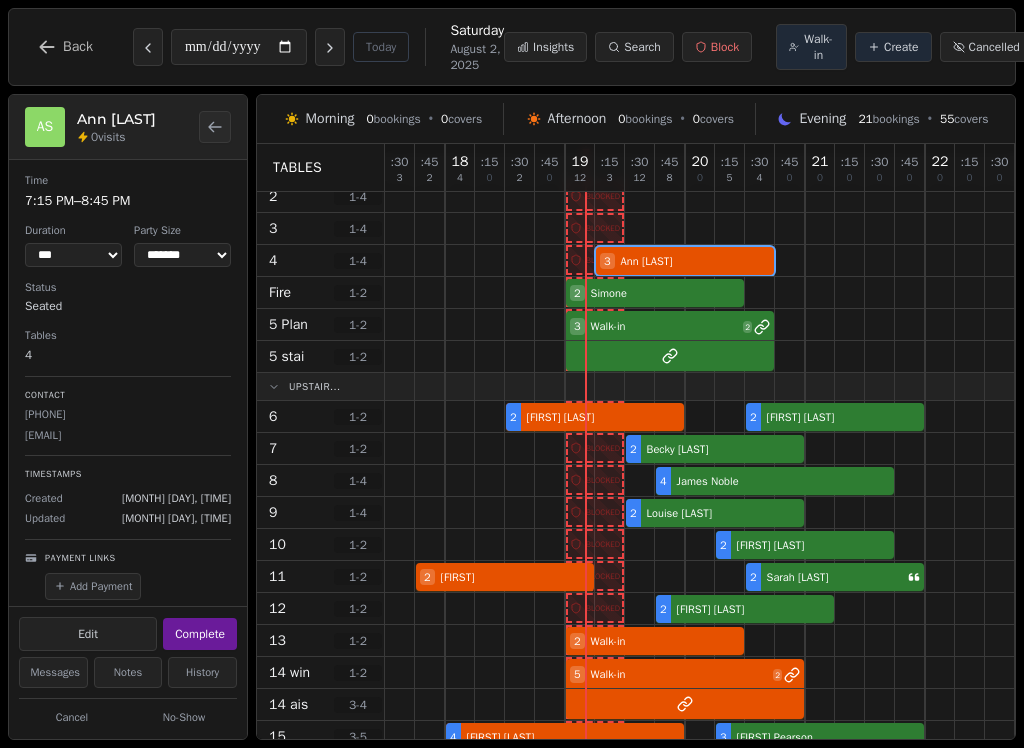 scroll, scrollTop: 39, scrollLeft: 0, axis: vertical 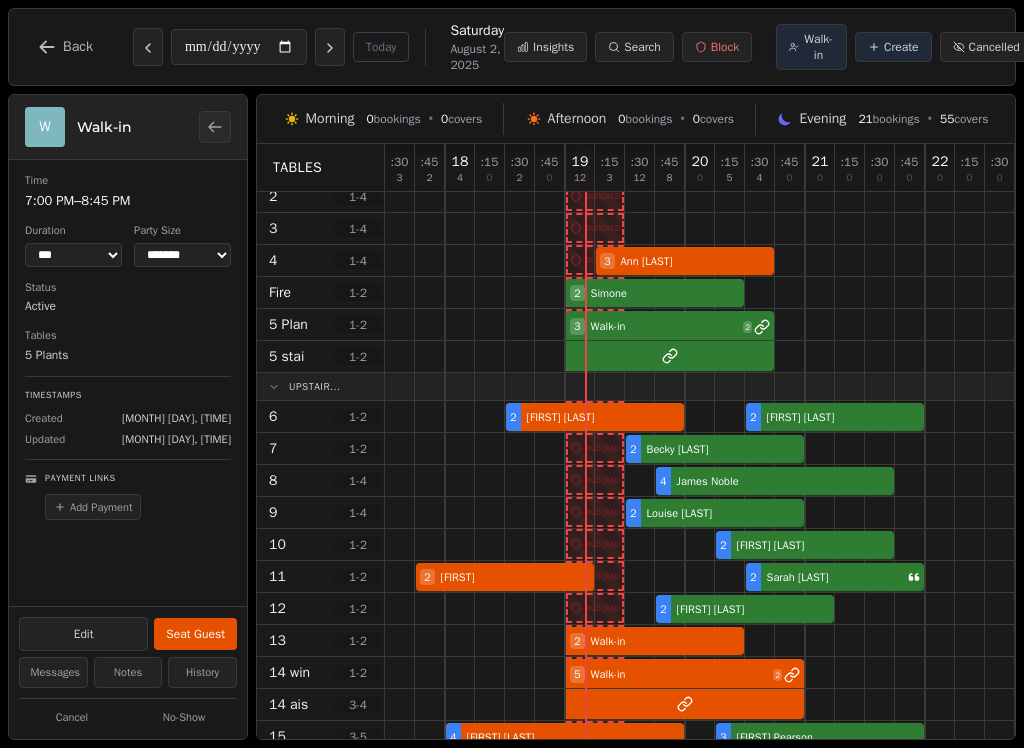 click on "3 Walk-in   2" at bounding box center [730, 325] 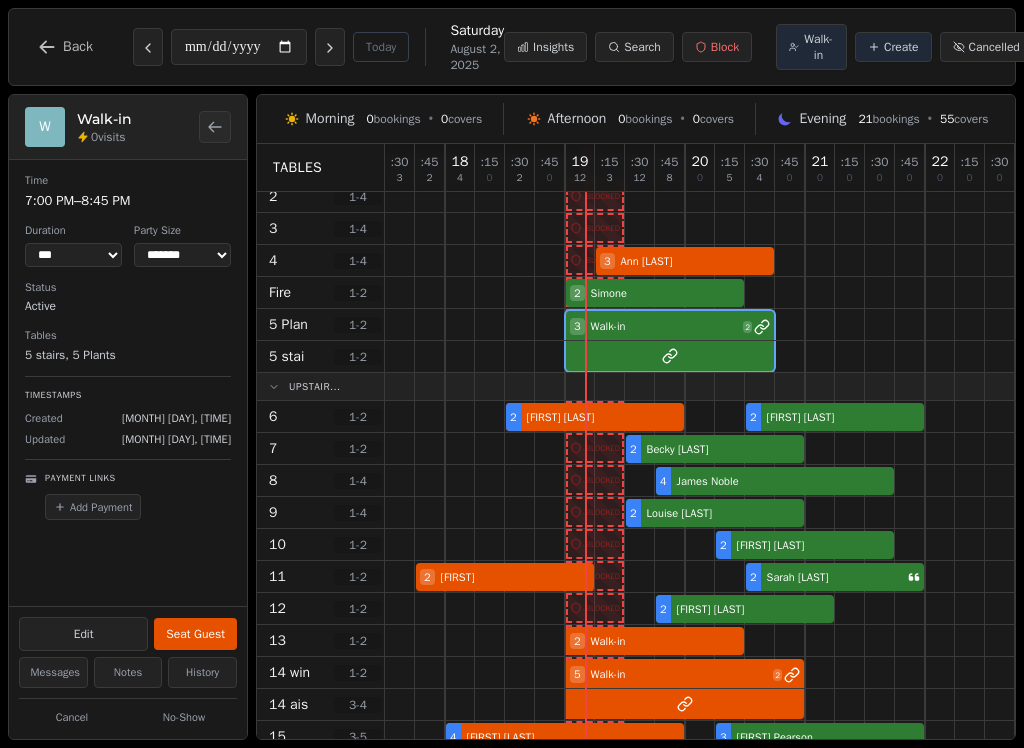 click on "Seat Guest" at bounding box center [195, 634] 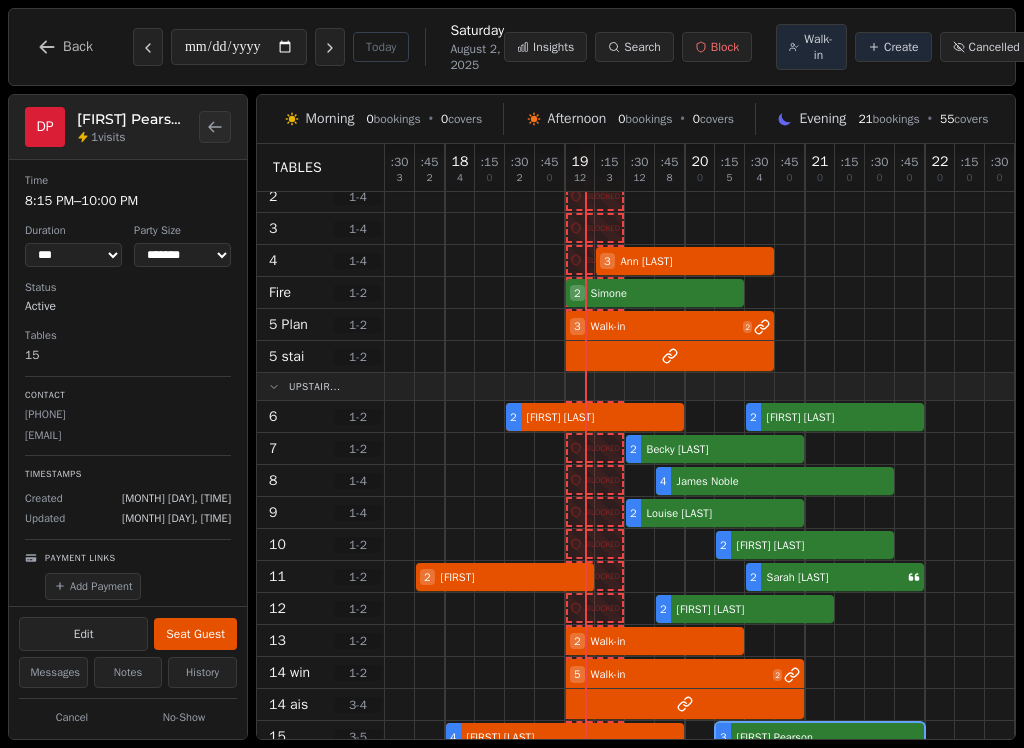 click at bounding box center [670, 292] 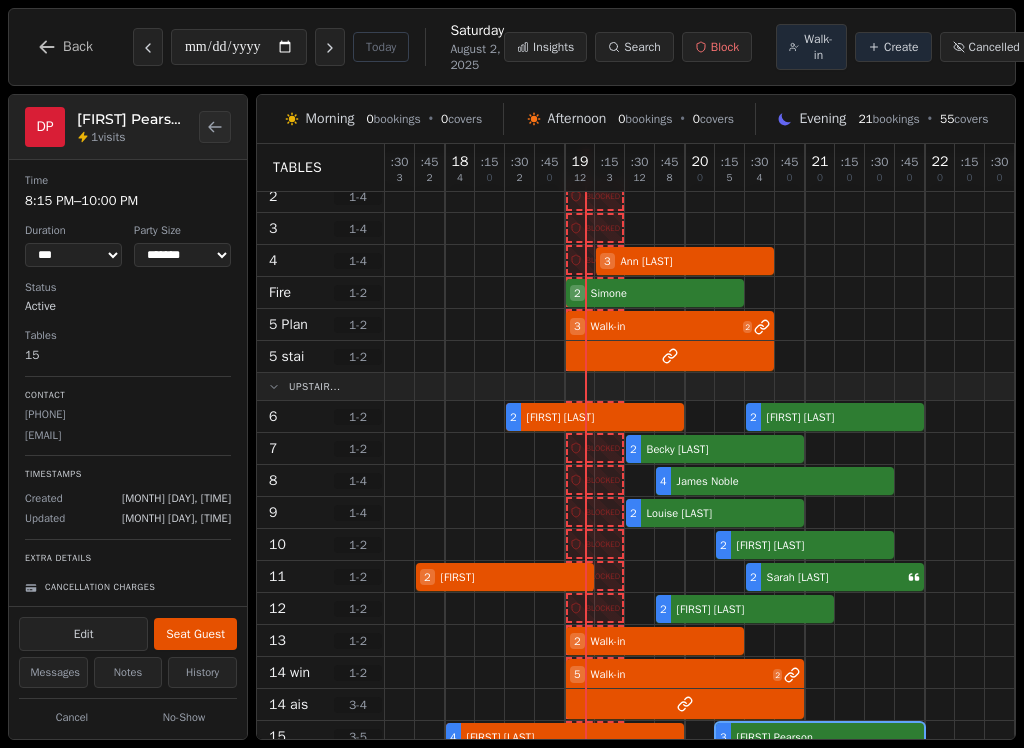 click on "Seat Guest" at bounding box center [195, 634] 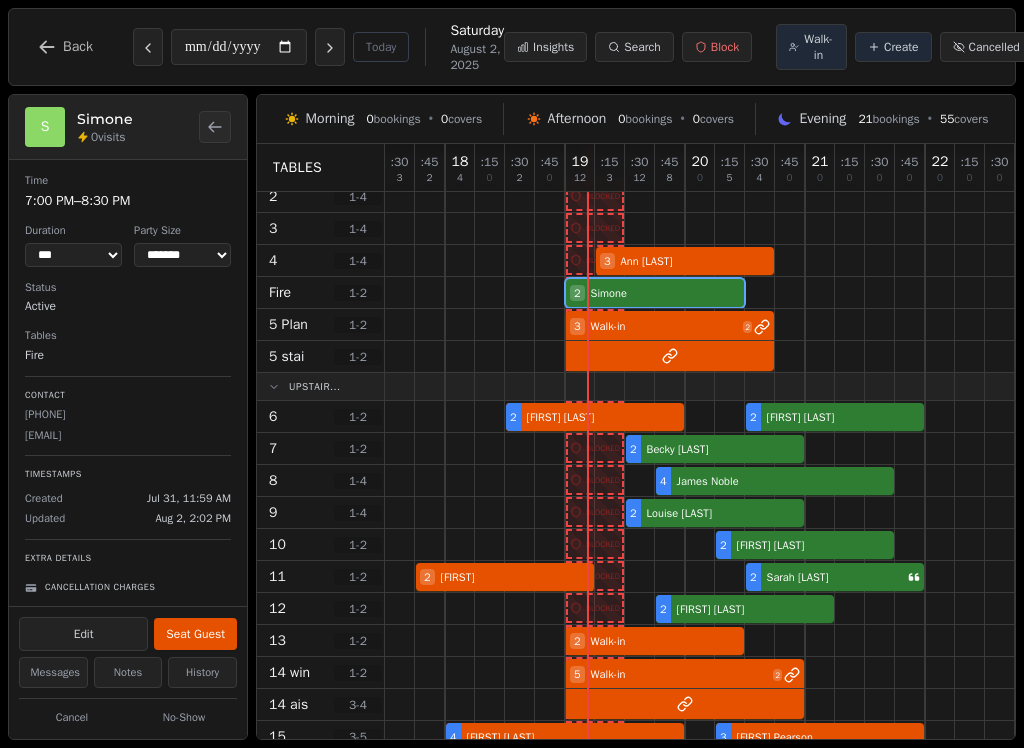 click on "[NUMBER] [FIRST]" at bounding box center [730, 293] 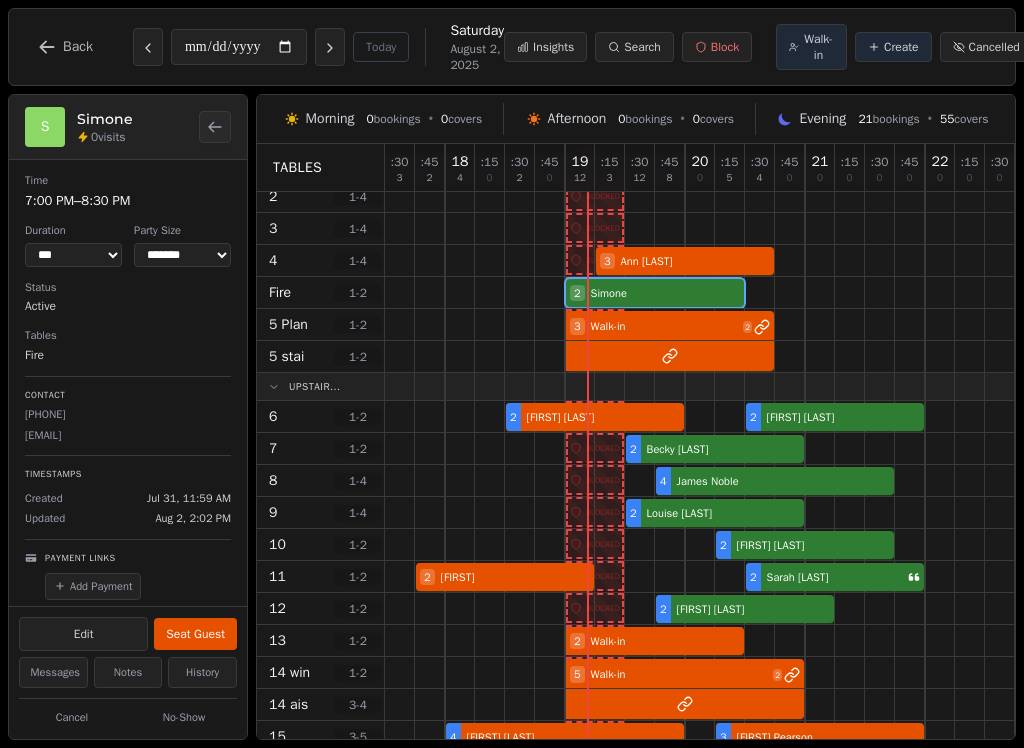 click on "Edit Seat Guest" at bounding box center [128, 632] 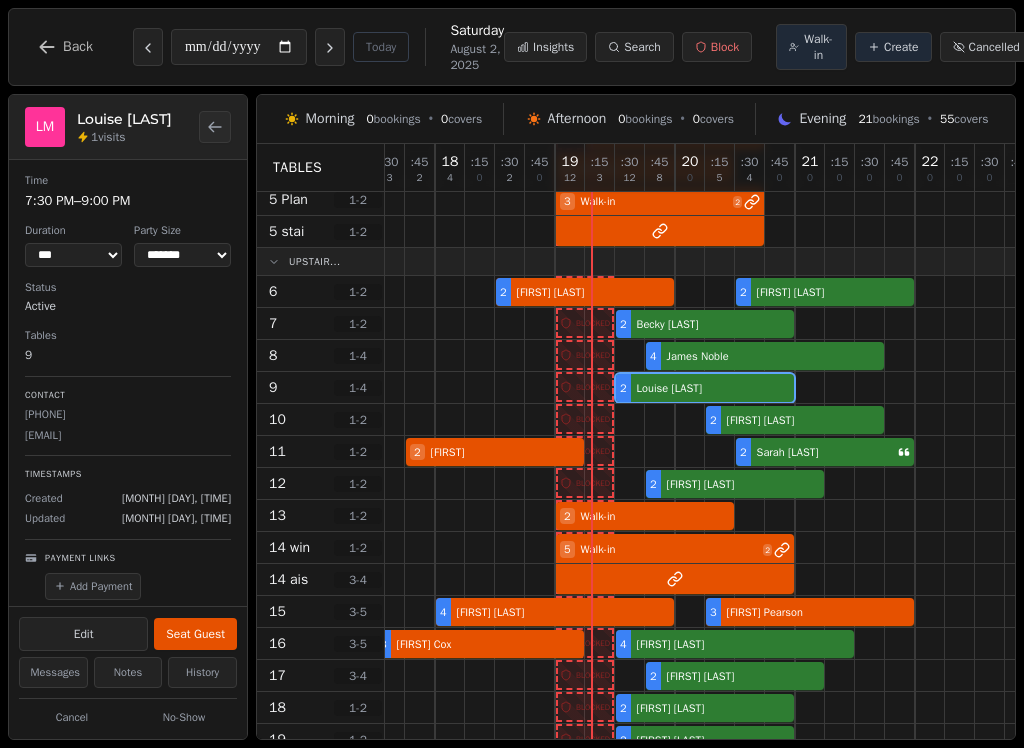 scroll, scrollTop: 162, scrollLeft: 10, axis: both 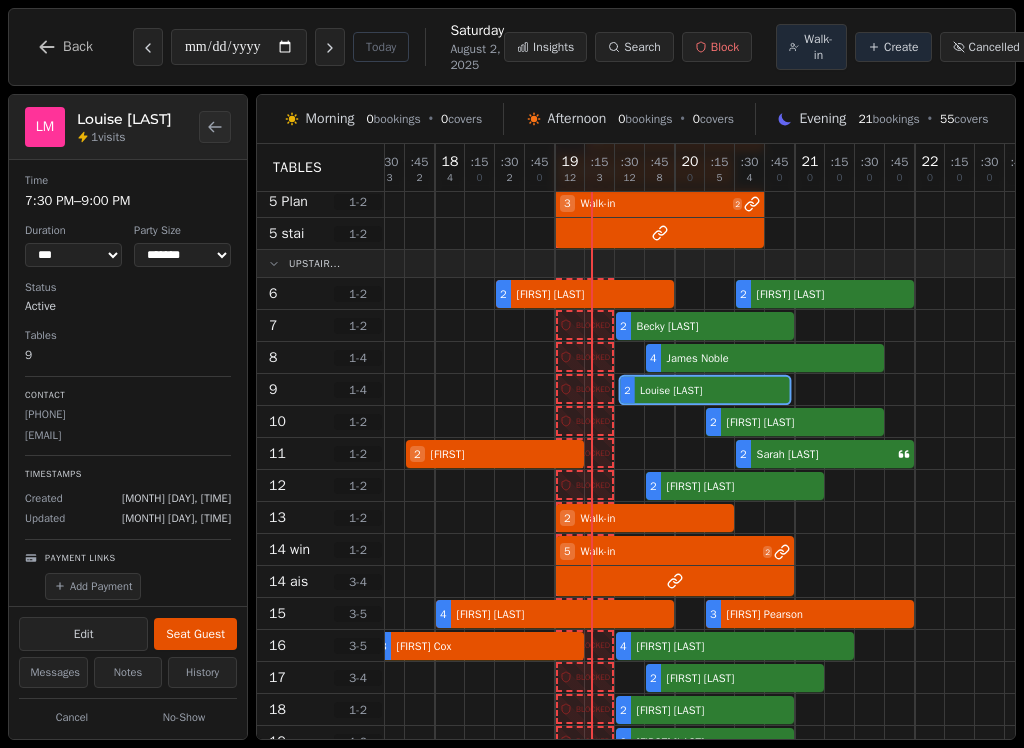click at bounding box center [660, 389] 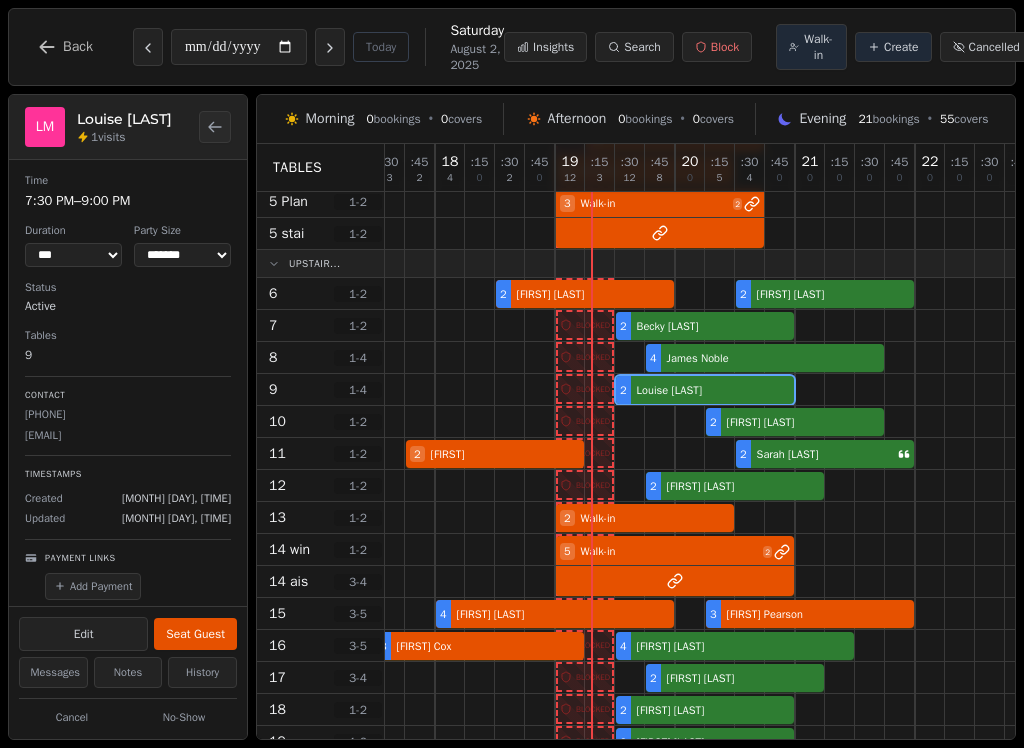 click on "[NUMBER] [FIRST] [LAST]" at bounding box center [720, 390] 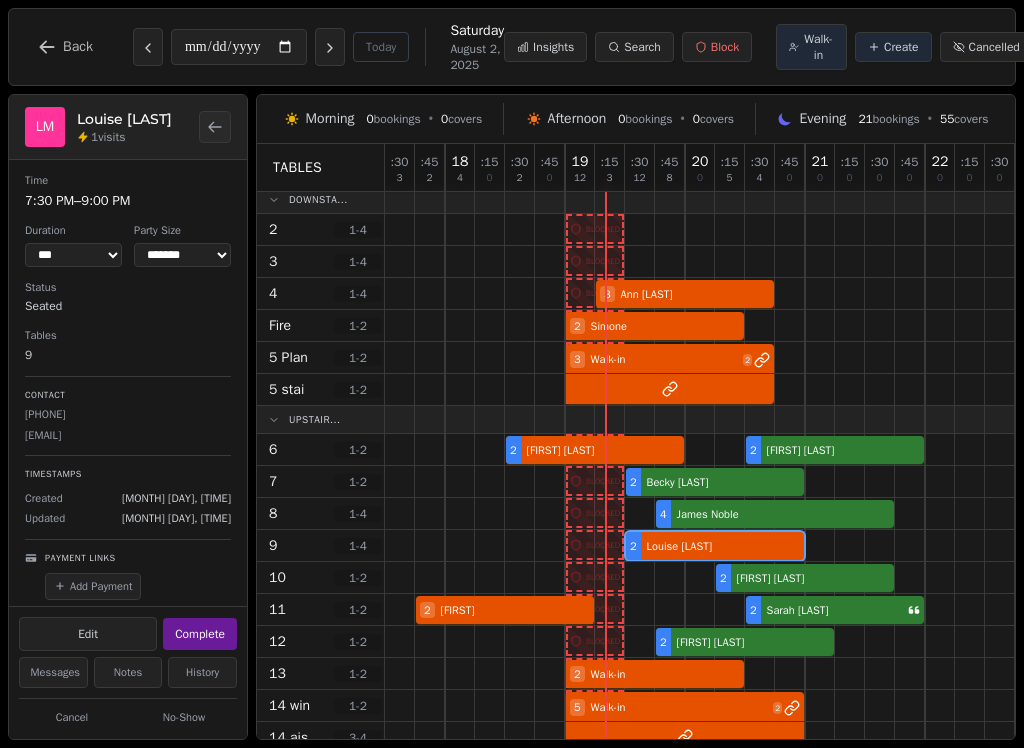 scroll, scrollTop: 7, scrollLeft: 0, axis: vertical 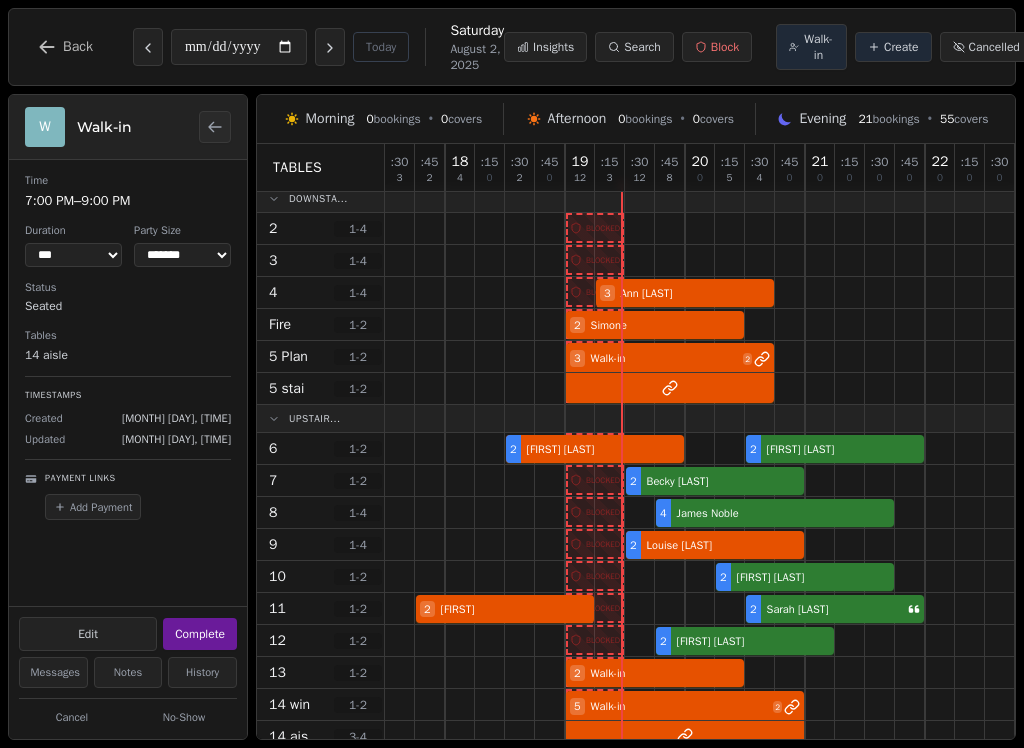 click on "Complete" at bounding box center (200, 634) 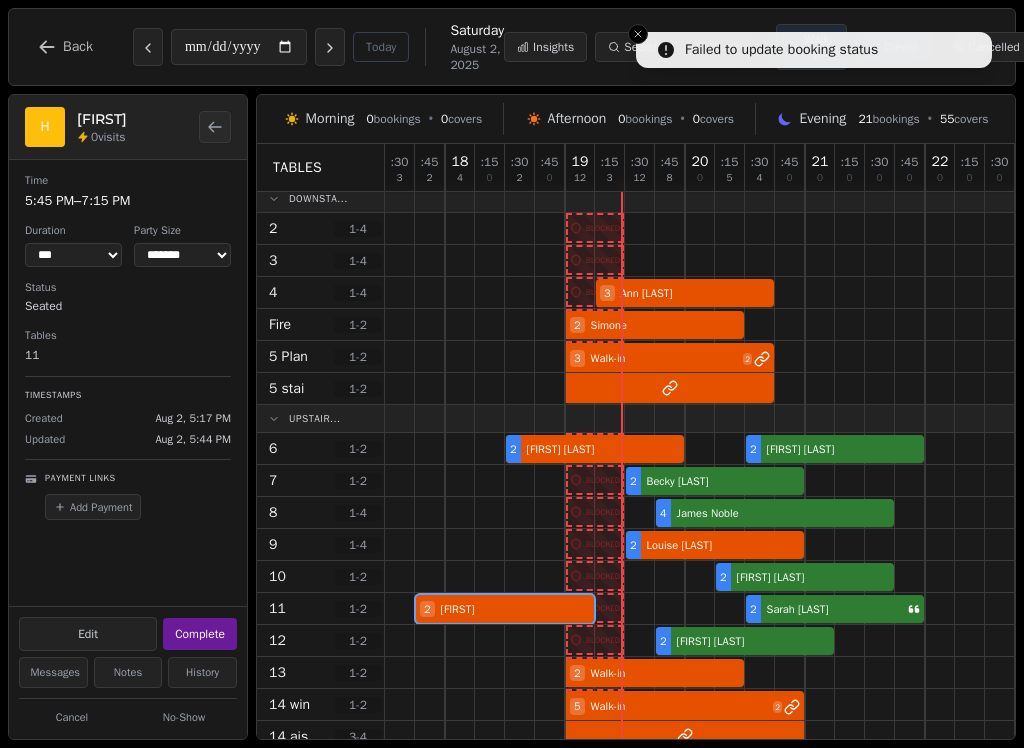 click on "Complete" at bounding box center (200, 634) 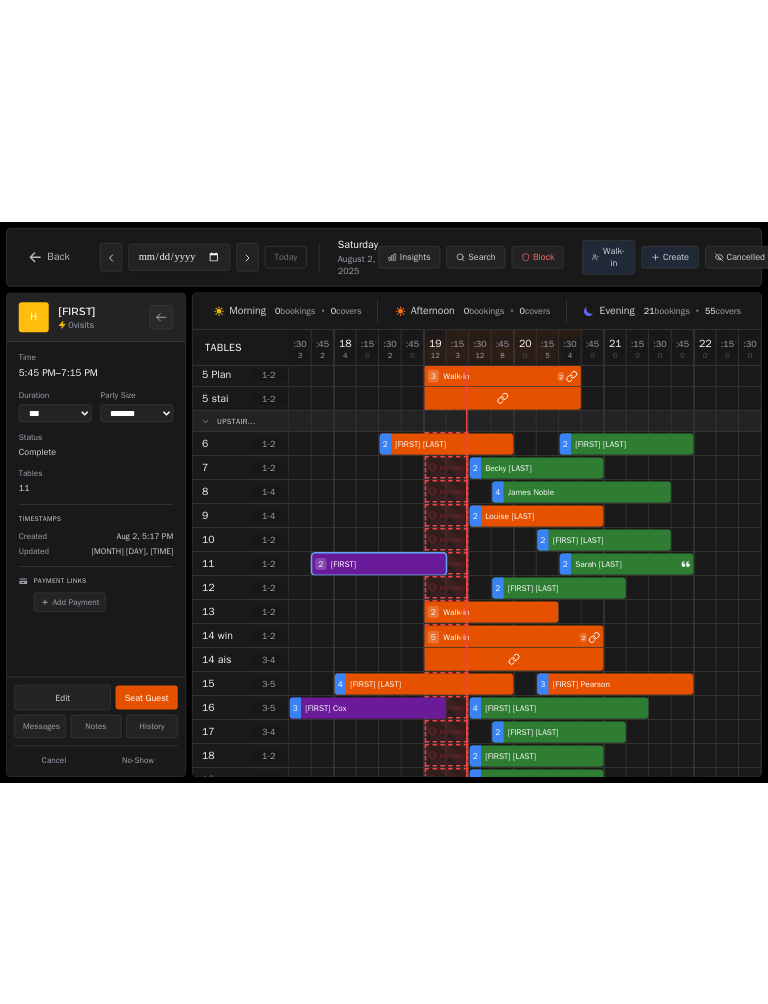 scroll, scrollTop: 160, scrollLeft: 0, axis: vertical 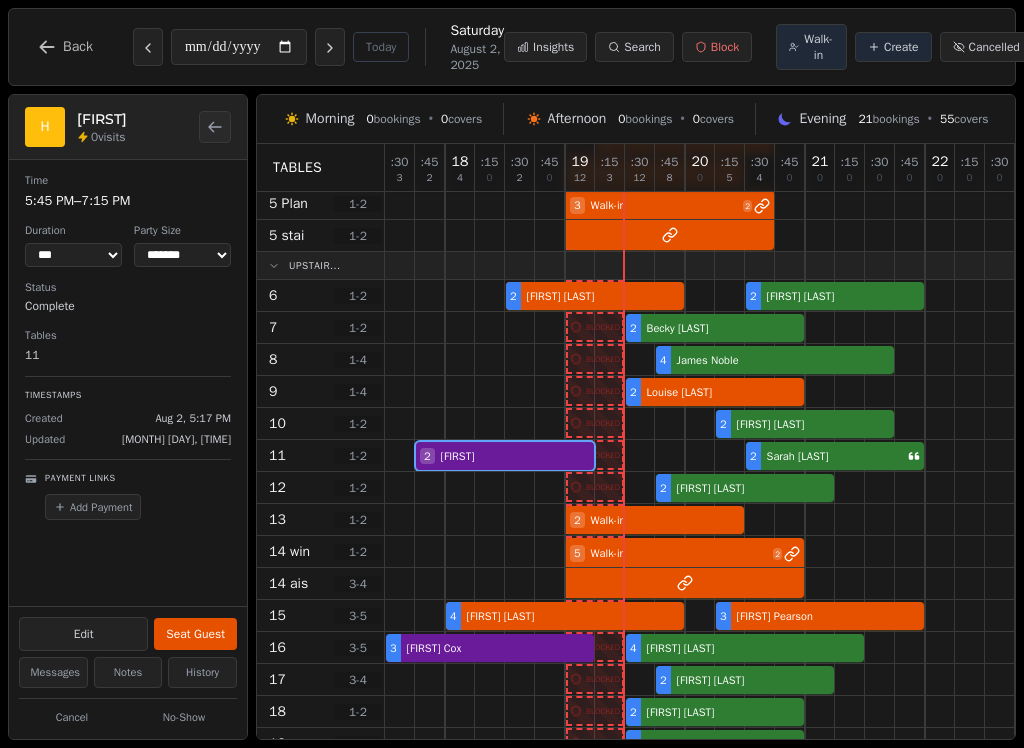click at bounding box center [970, 487] 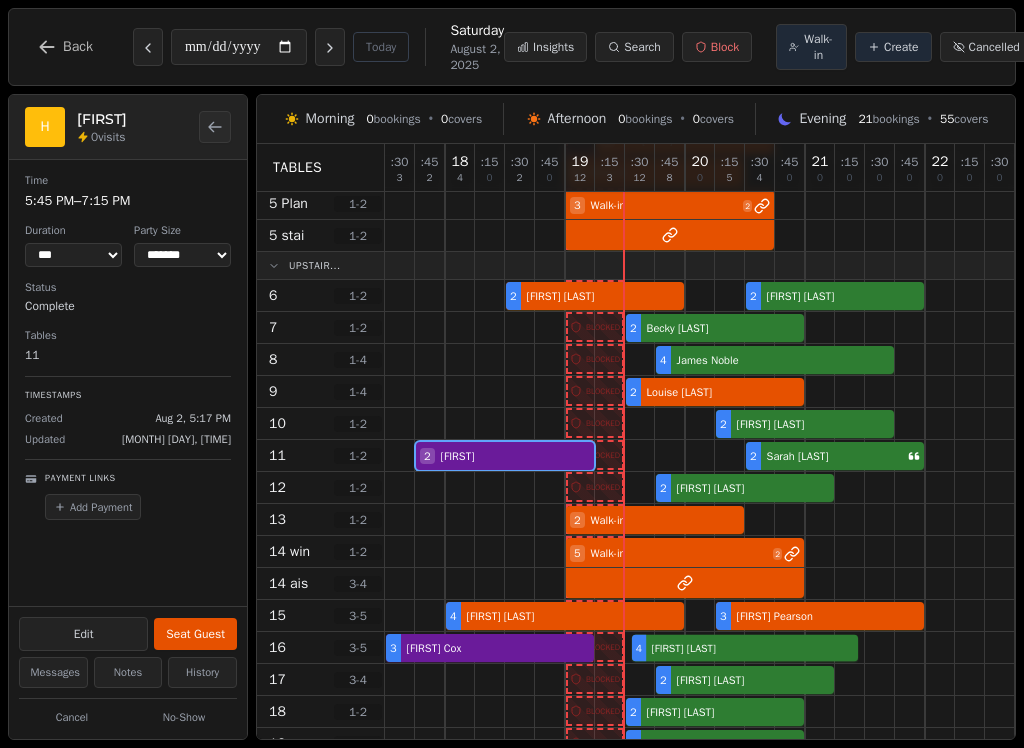 click on "[NUMBER] [FIRST] [LAST] [NUMBER] [FIRST] [LAST]" at bounding box center [730, 648] 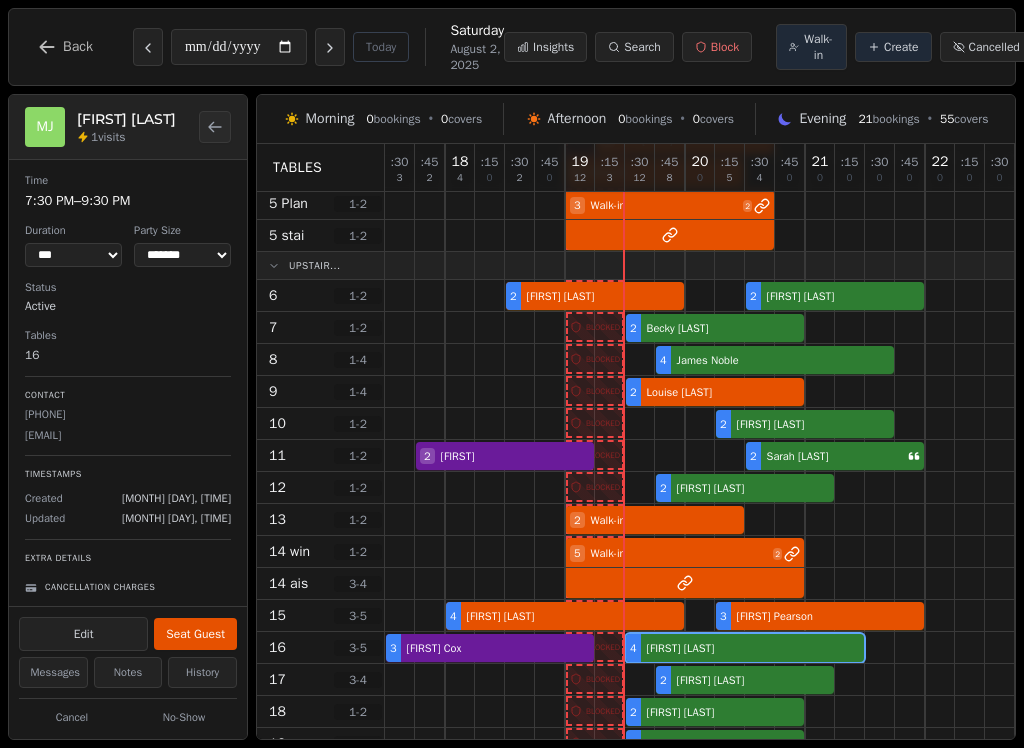 click on "Seat Guest" at bounding box center (195, 634) 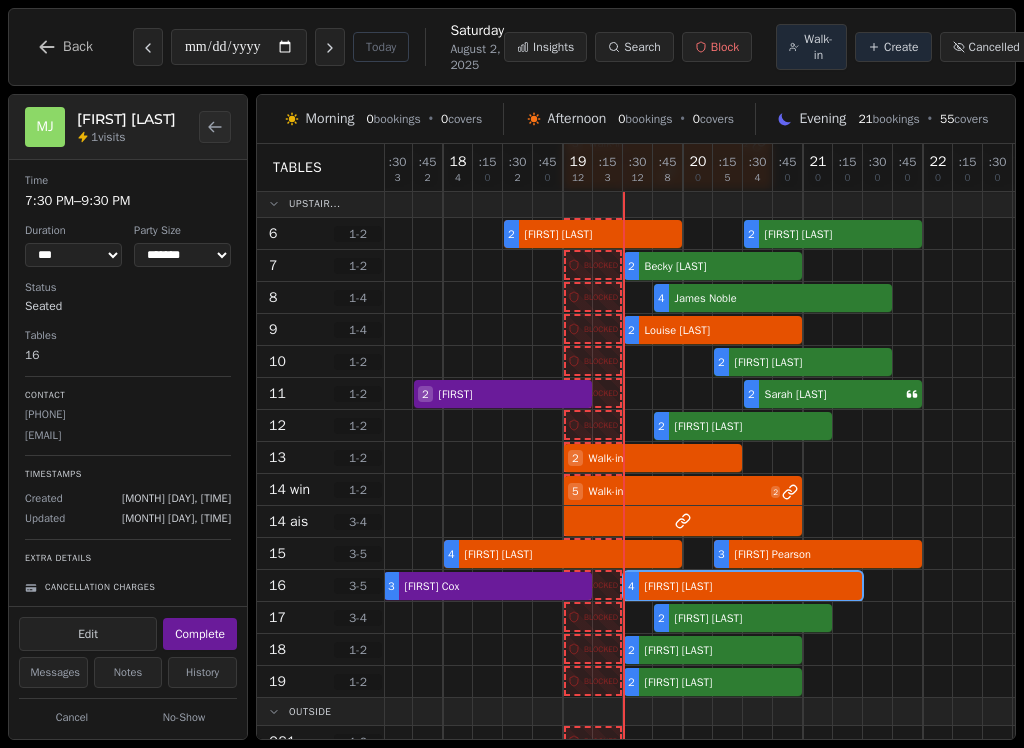 scroll, scrollTop: 224, scrollLeft: 2, axis: both 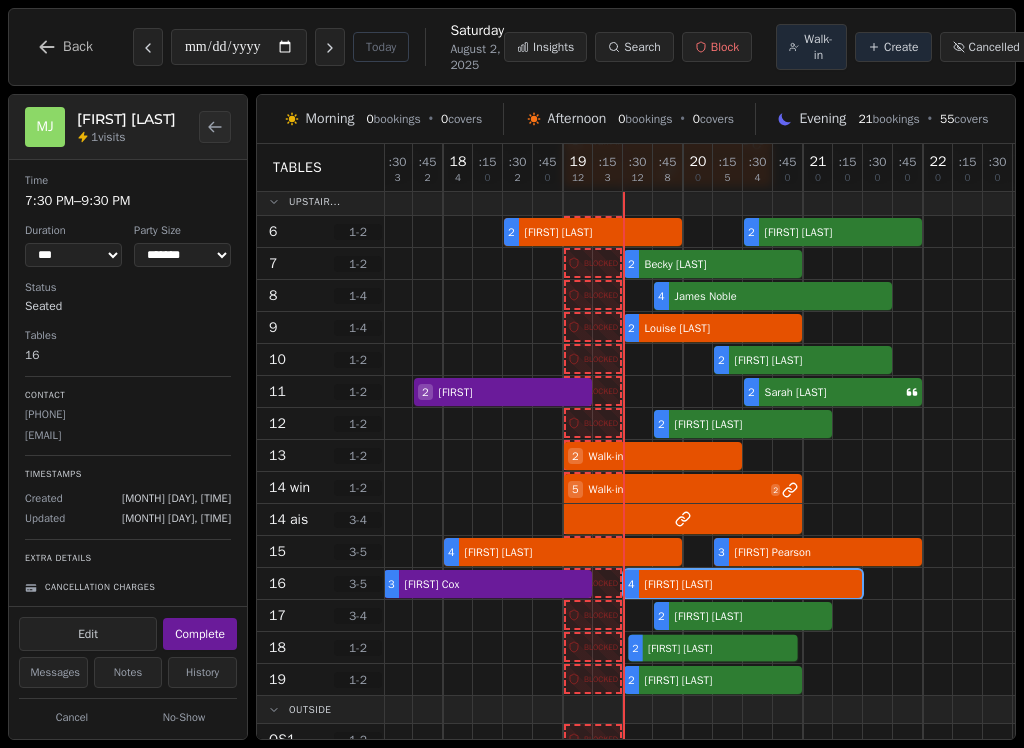 click on "[NUMBER] [FIRST] [LAST]" at bounding box center [728, 648] 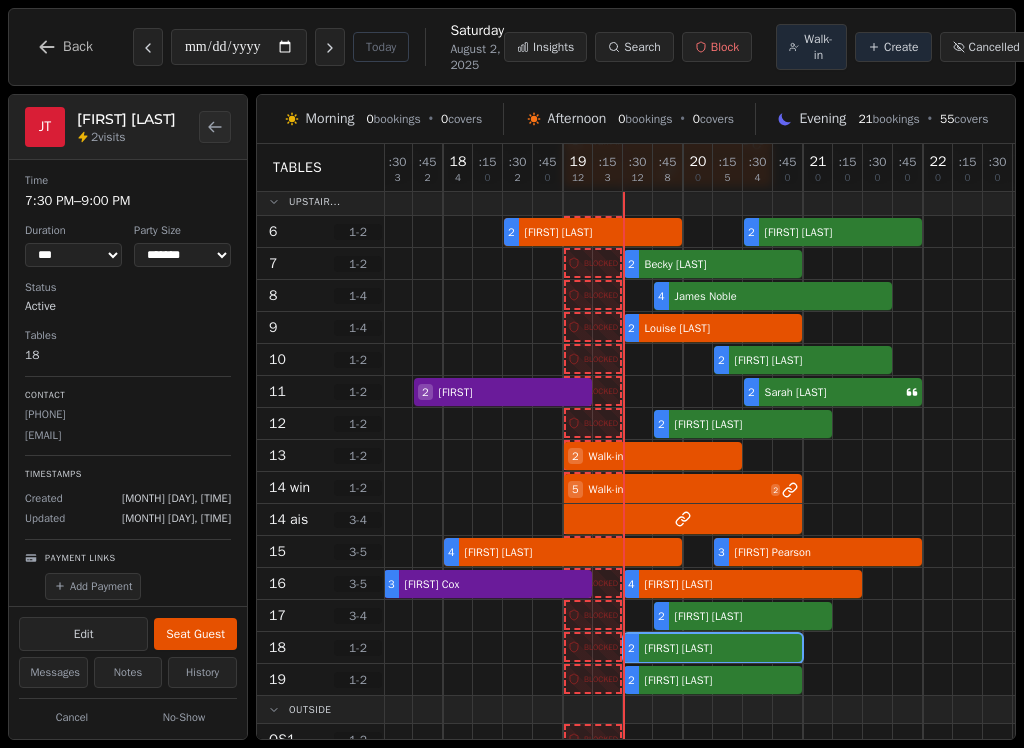 click on "Seat Guest" at bounding box center (195, 634) 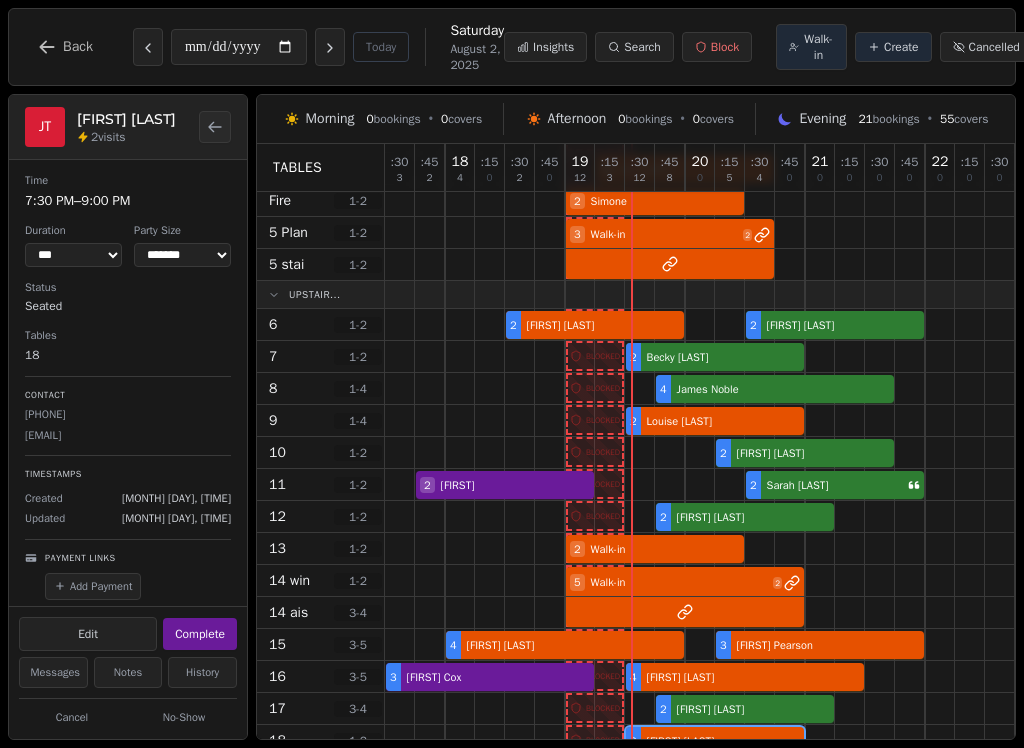 scroll, scrollTop: 131, scrollLeft: 0, axis: vertical 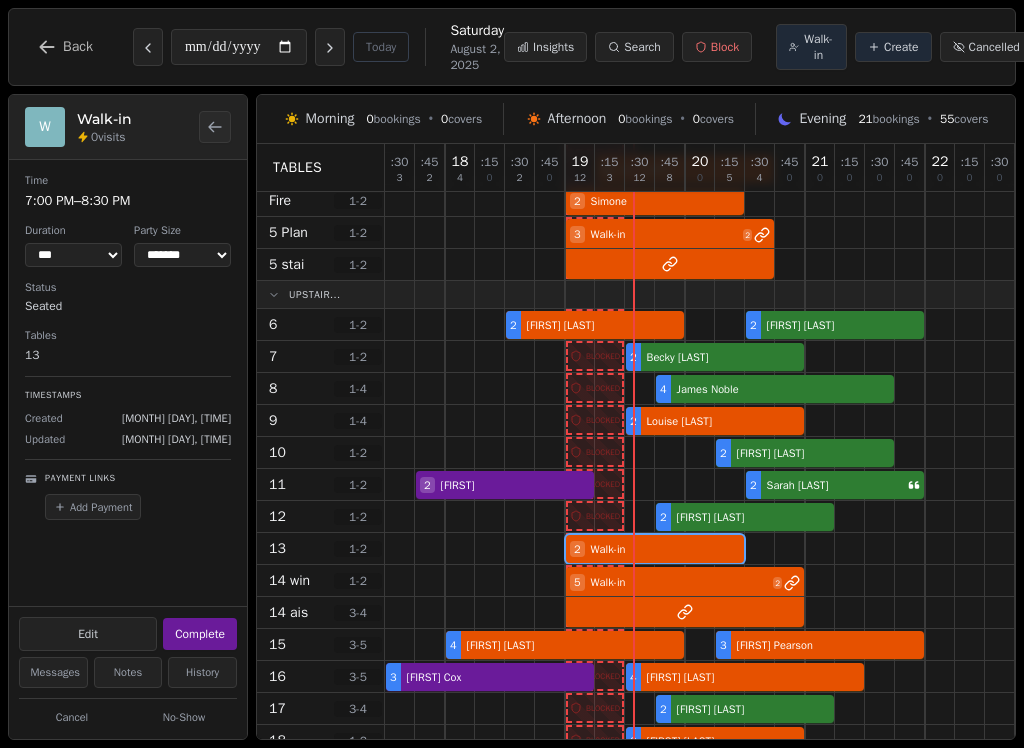 click on "2 Walk-in" at bounding box center (730, 549) 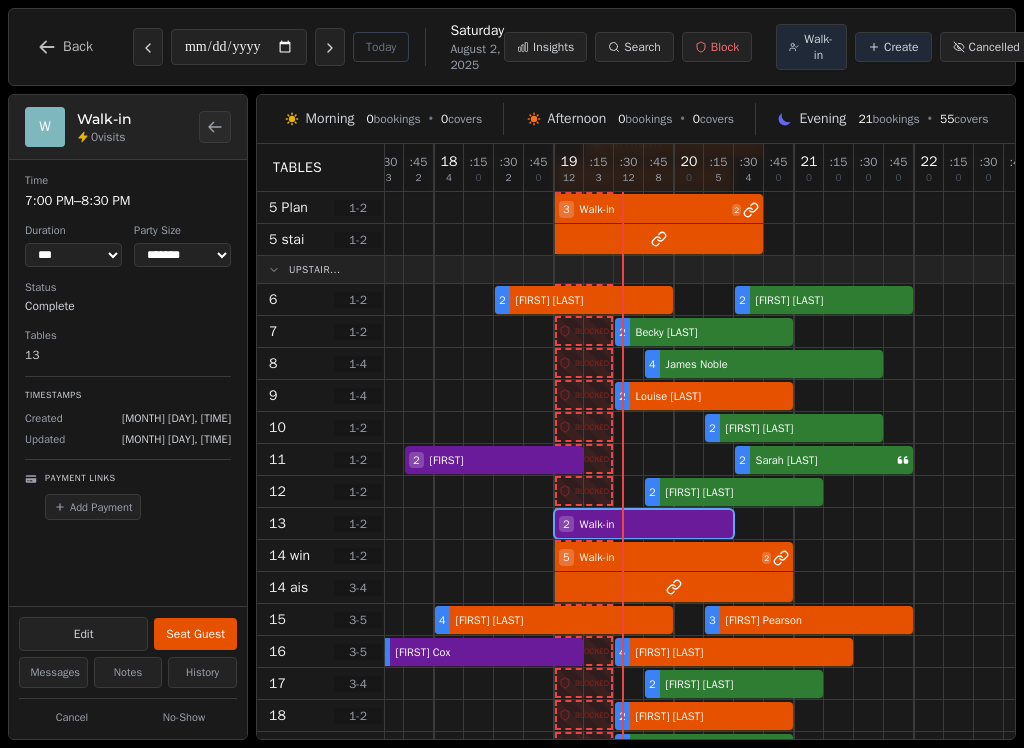 scroll, scrollTop: 159, scrollLeft: 12, axis: both 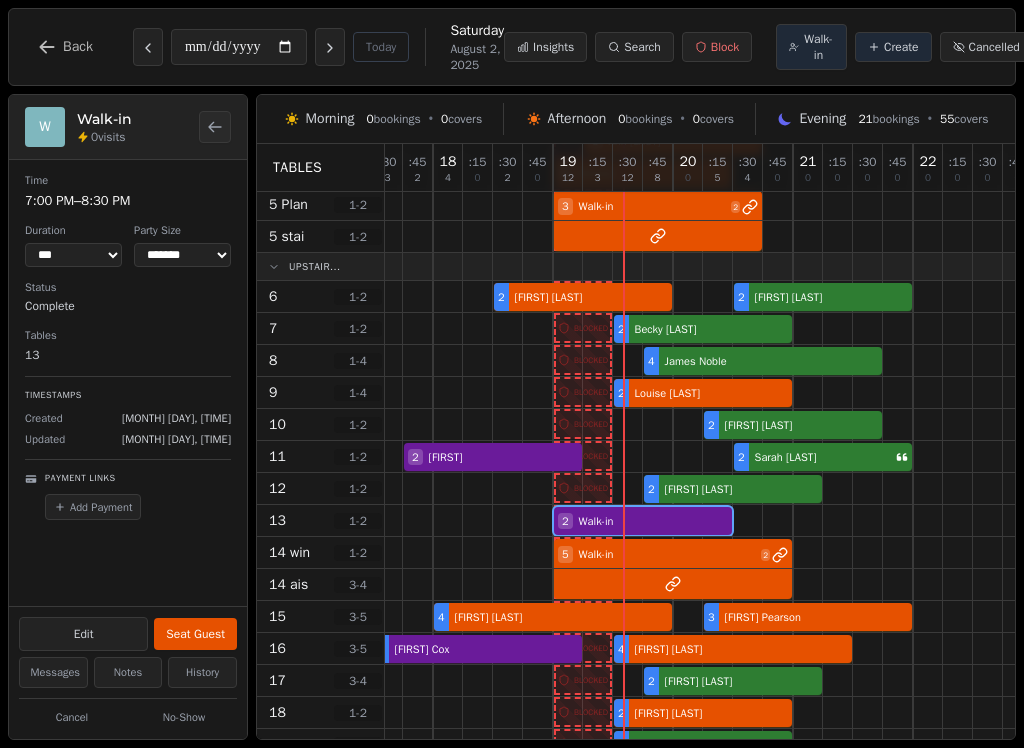 click on "Walk-in" at bounding box center [818, 47] 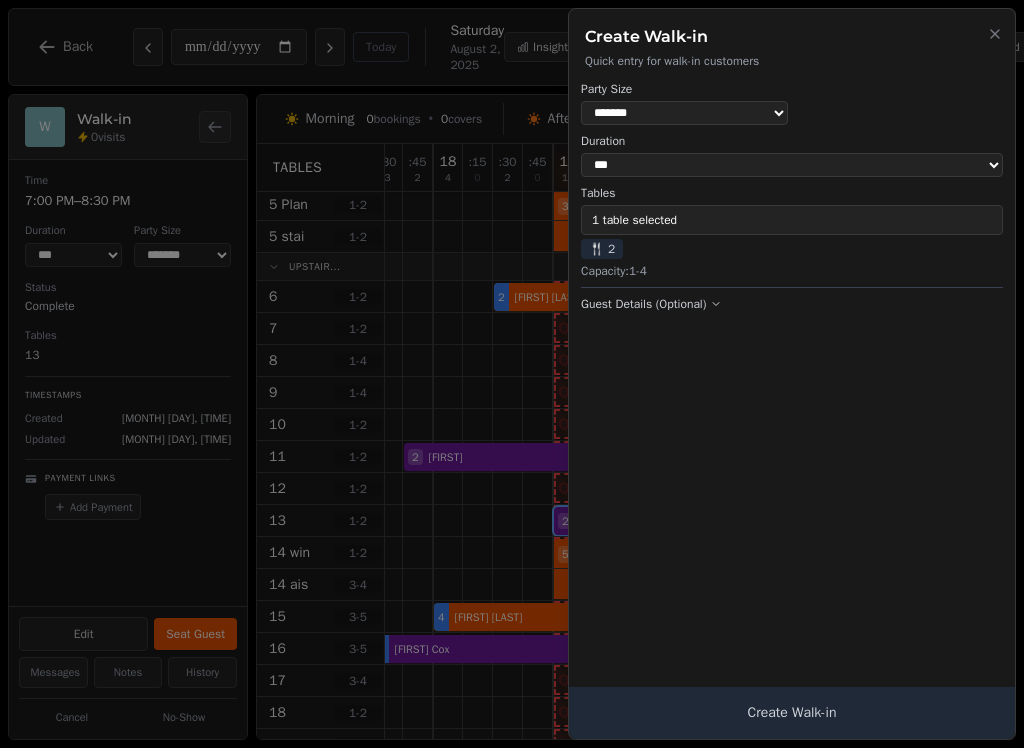 select on "*" 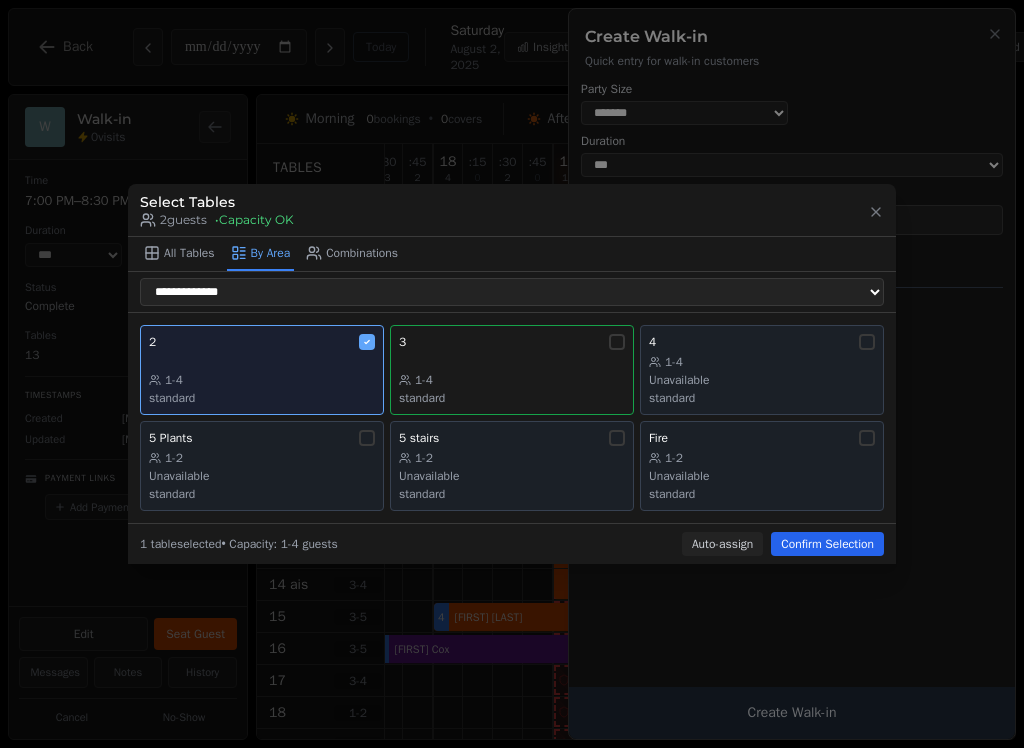 click on "2 1-4 standard" at bounding box center (262, 370) 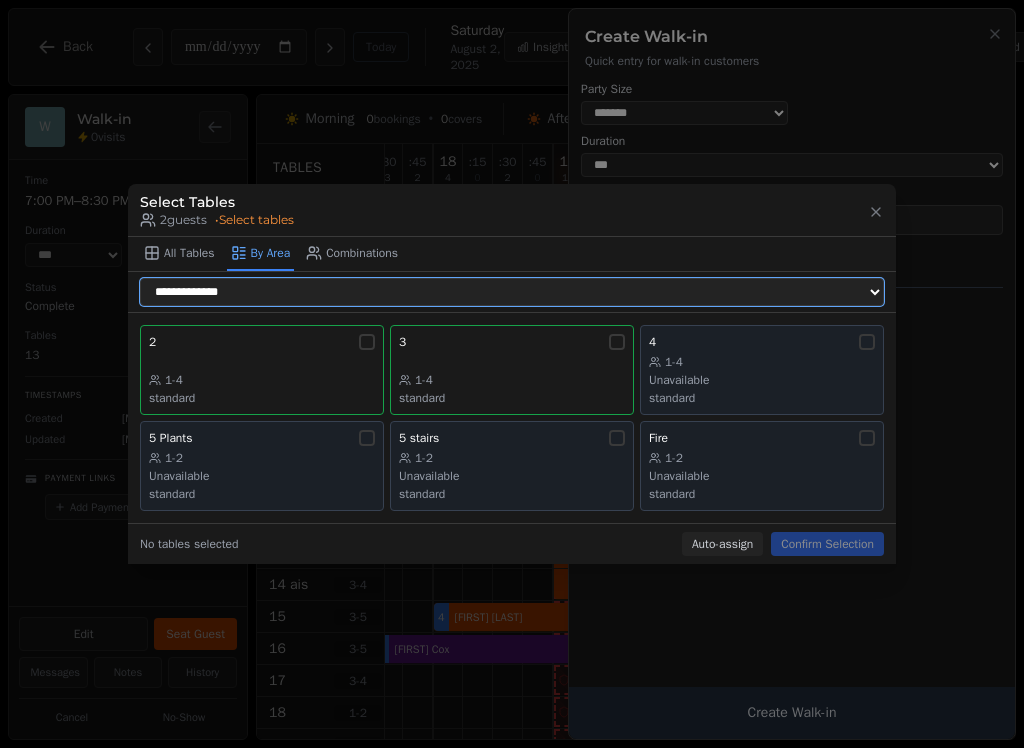 click on "**********" at bounding box center [512, 292] 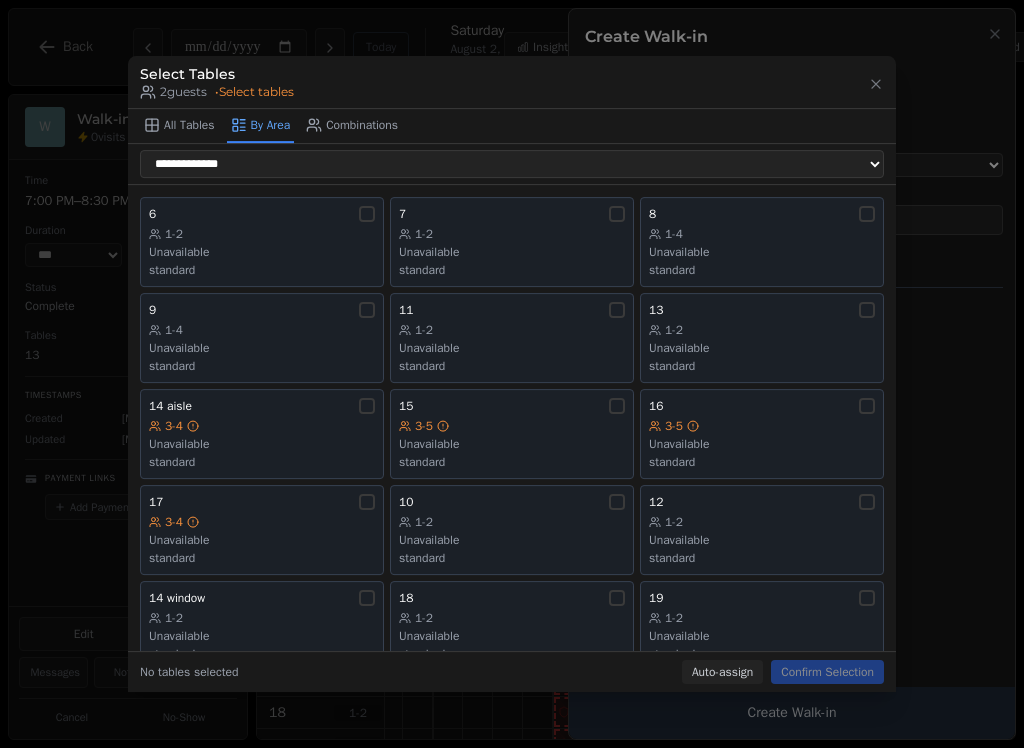 click on "1-2" at bounding box center [762, 330] 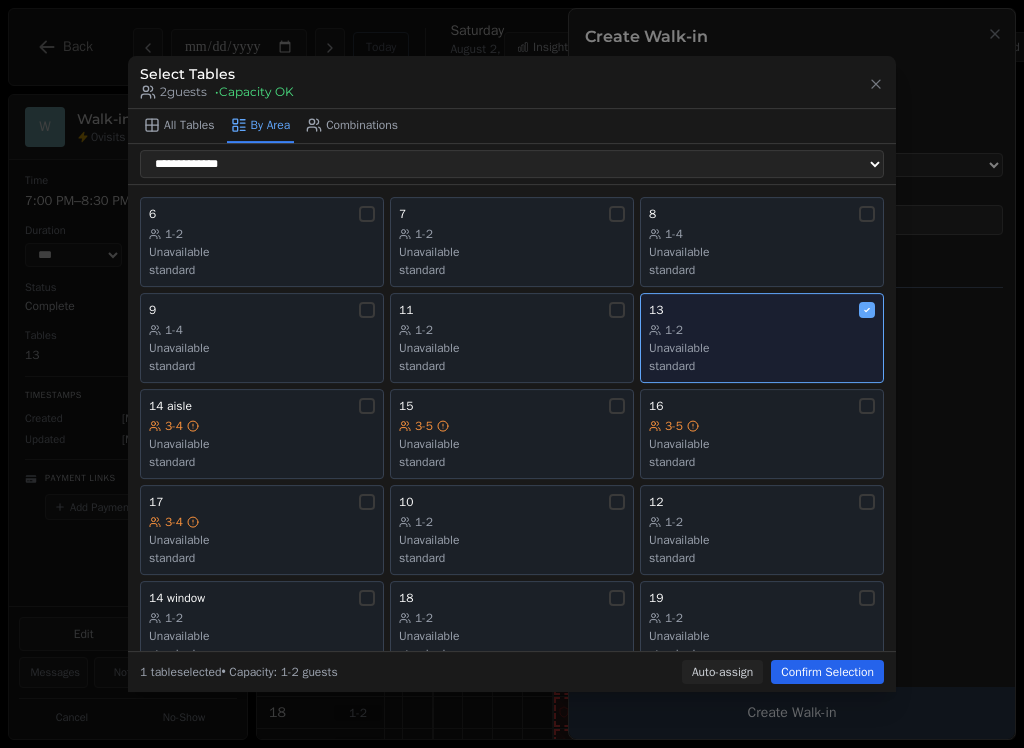 click on "Confirm Selection" at bounding box center (827, 672) 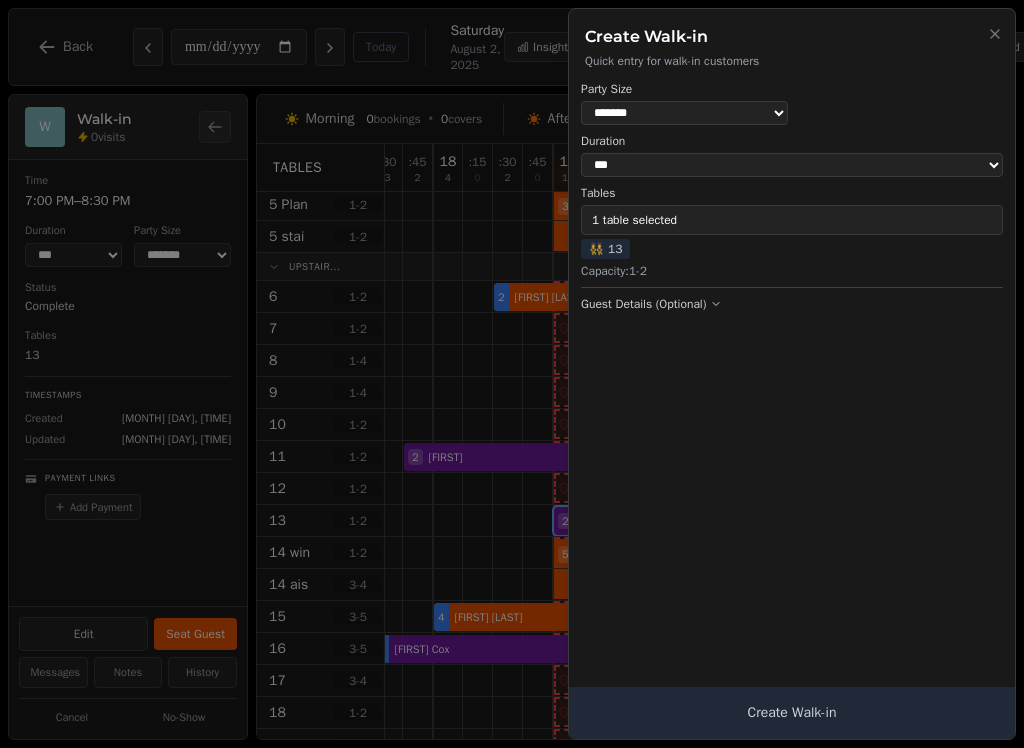 click on "Create Walk-in" at bounding box center (792, 713) 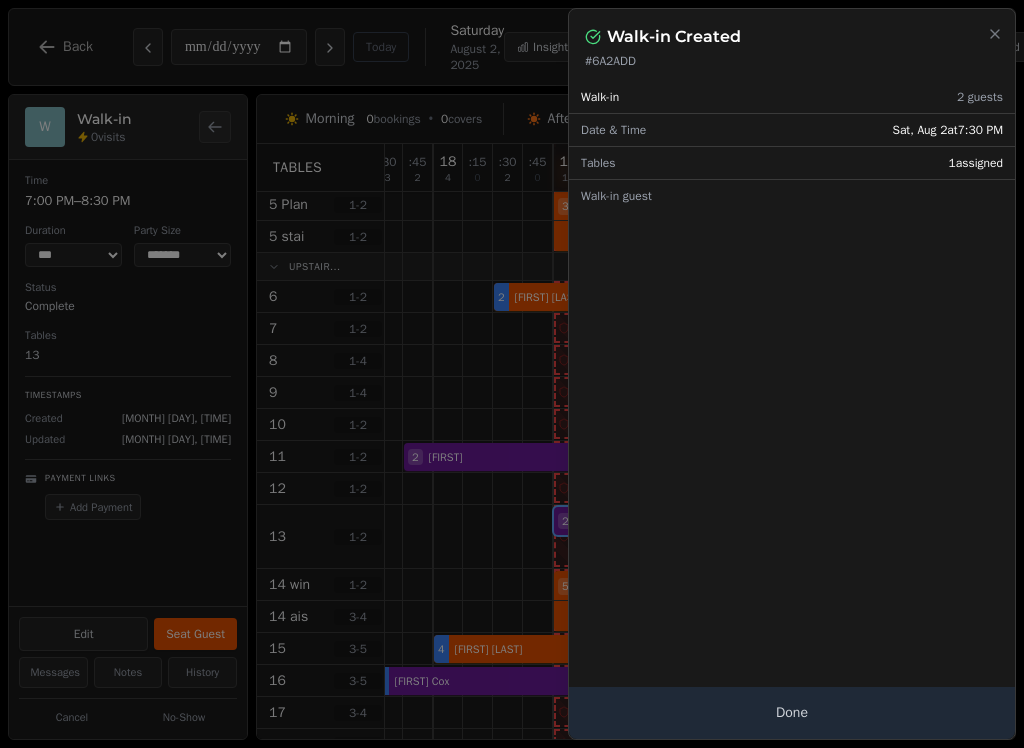 click on "Done" at bounding box center (792, 713) 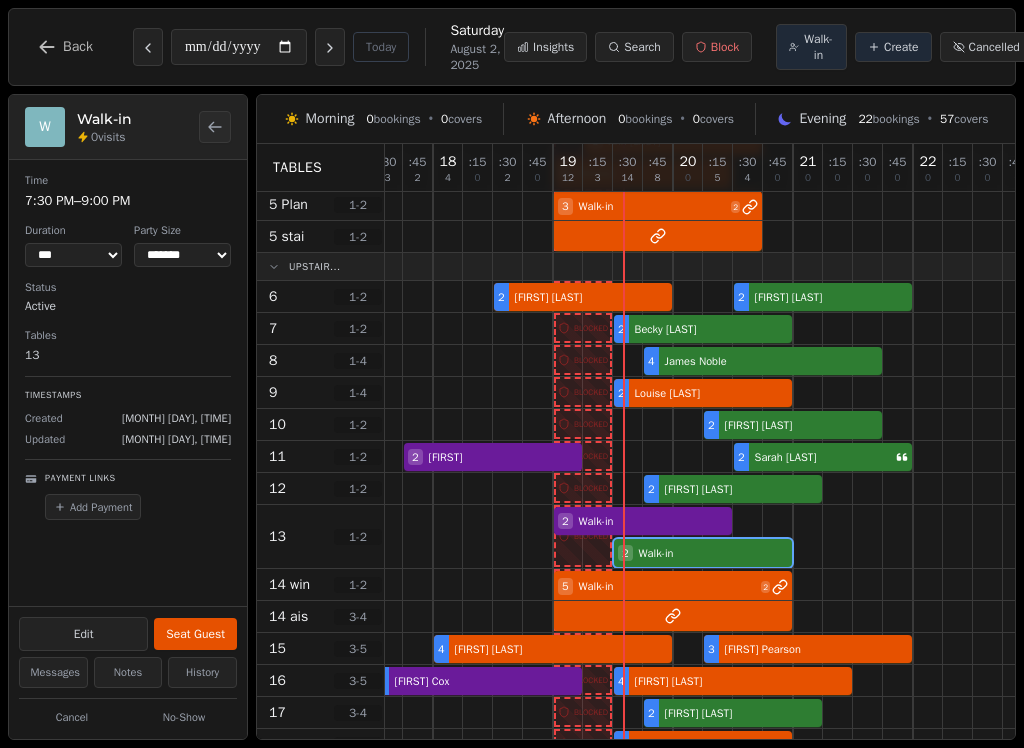 click on "2 Walk-in   2 Walk-in" at bounding box center (718, 537) 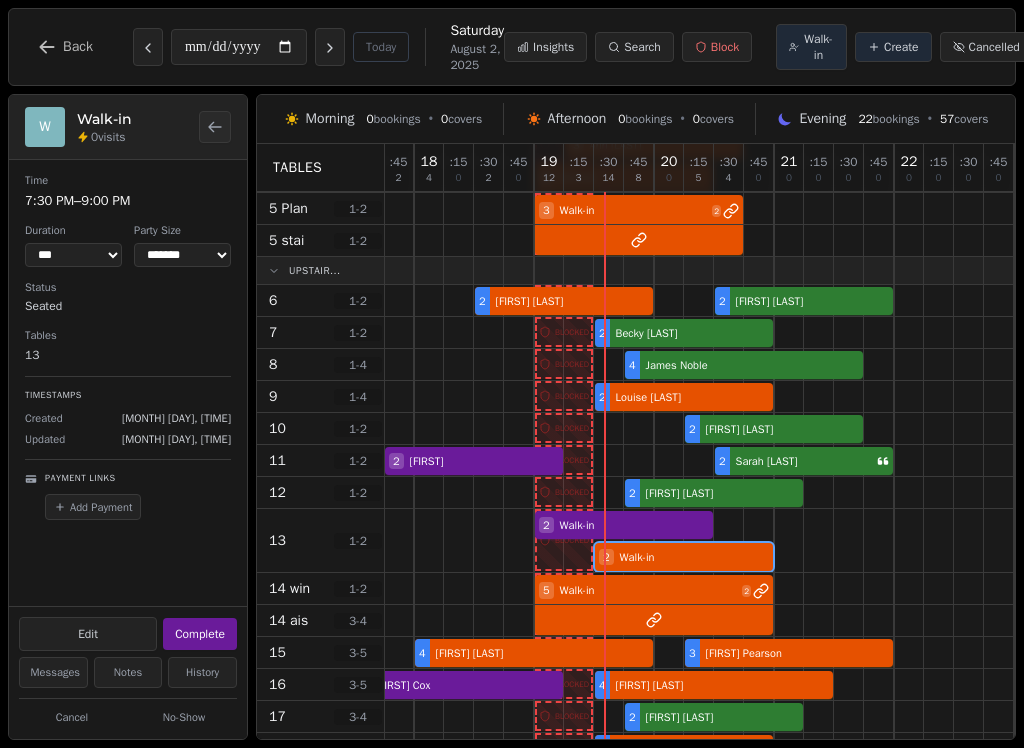 scroll, scrollTop: 155, scrollLeft: 20, axis: both 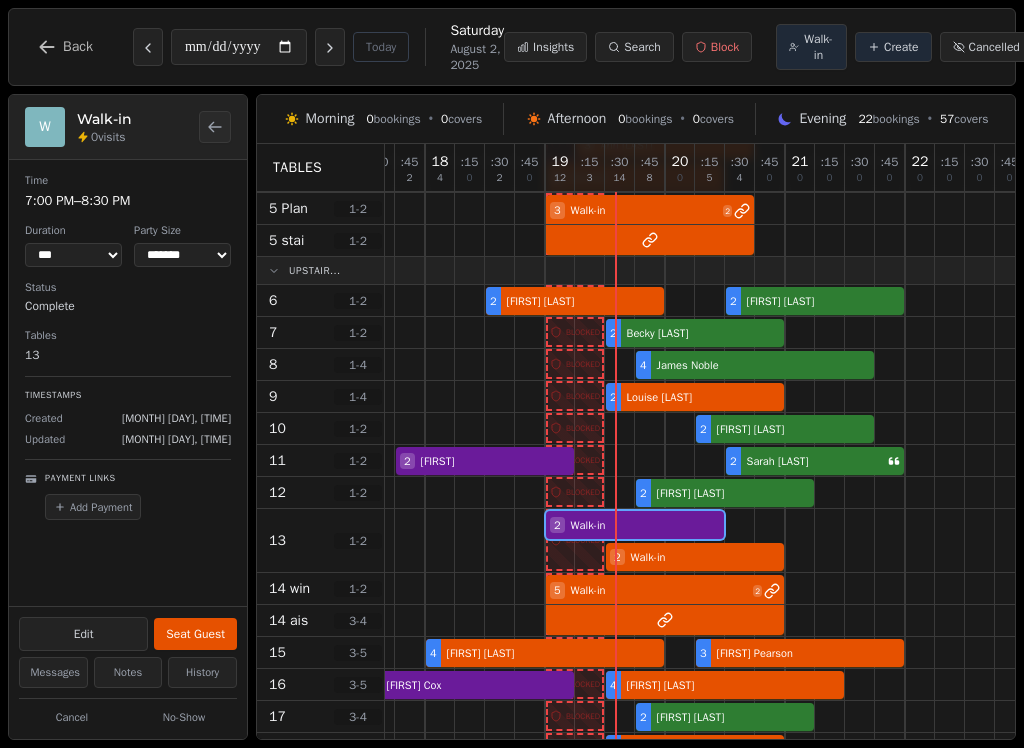 click on "2 Walk-in   2 Walk-in" at bounding box center [710, 541] 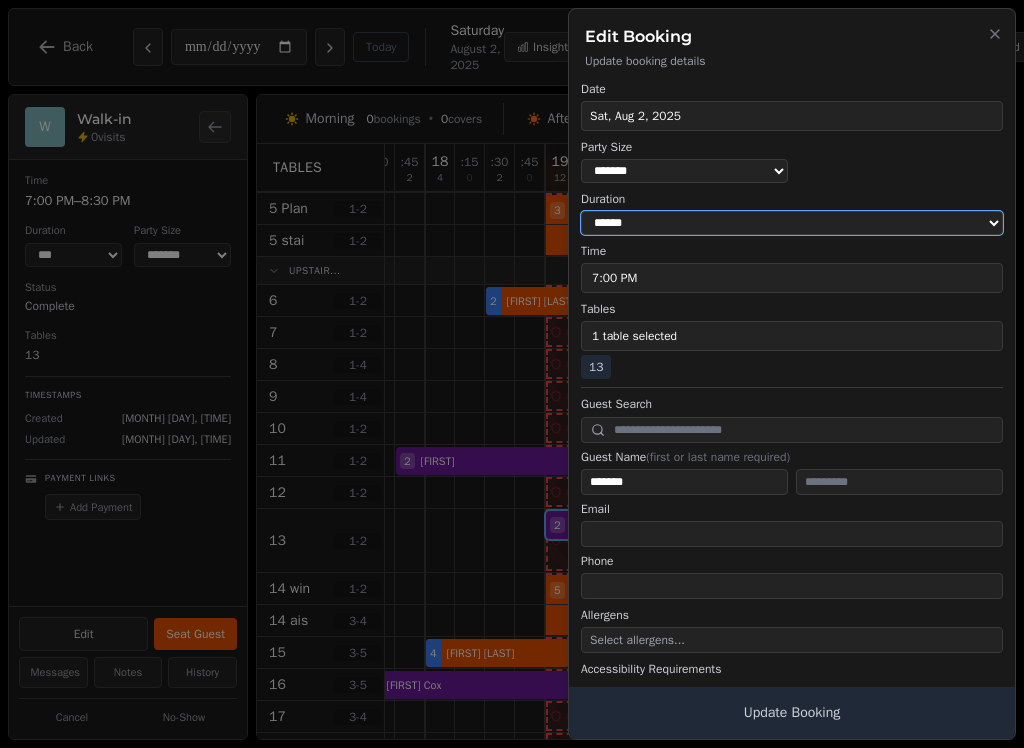 click on "**********" at bounding box center (792, 223) 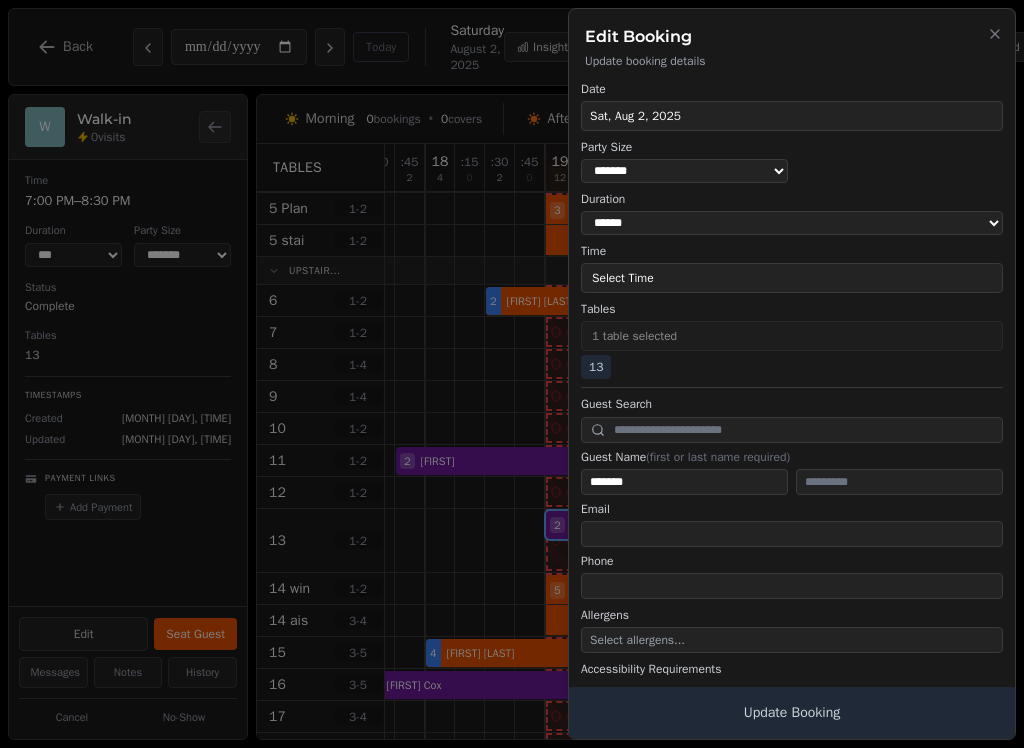 click on "Update Booking" at bounding box center [792, 713] 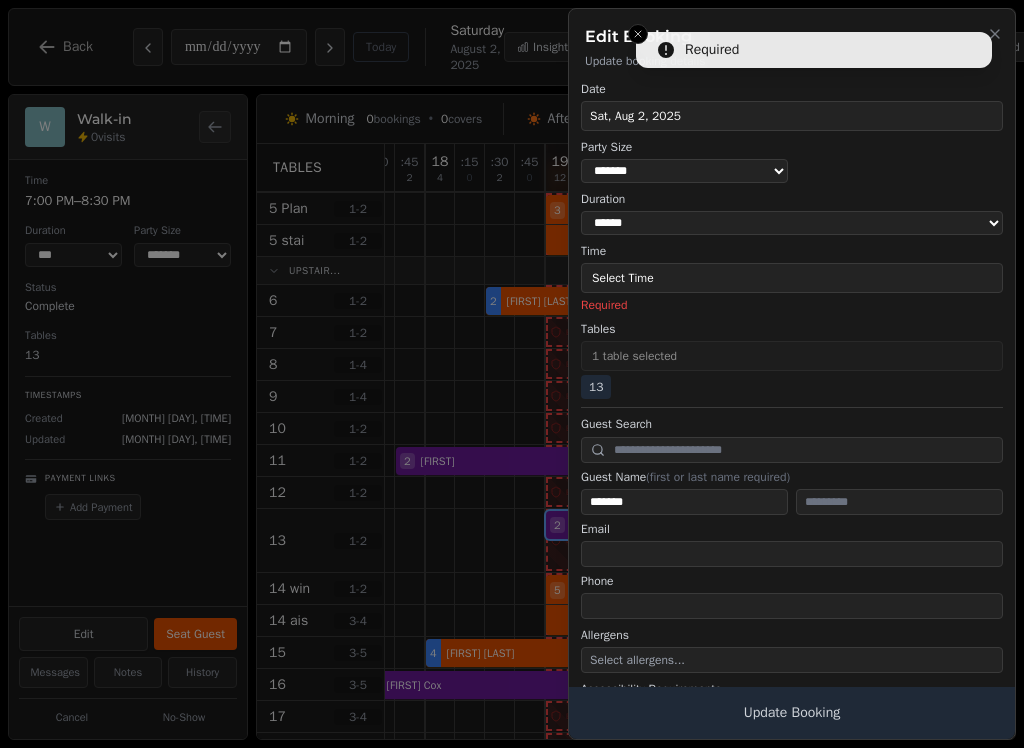click on "Select Time" at bounding box center [792, 278] 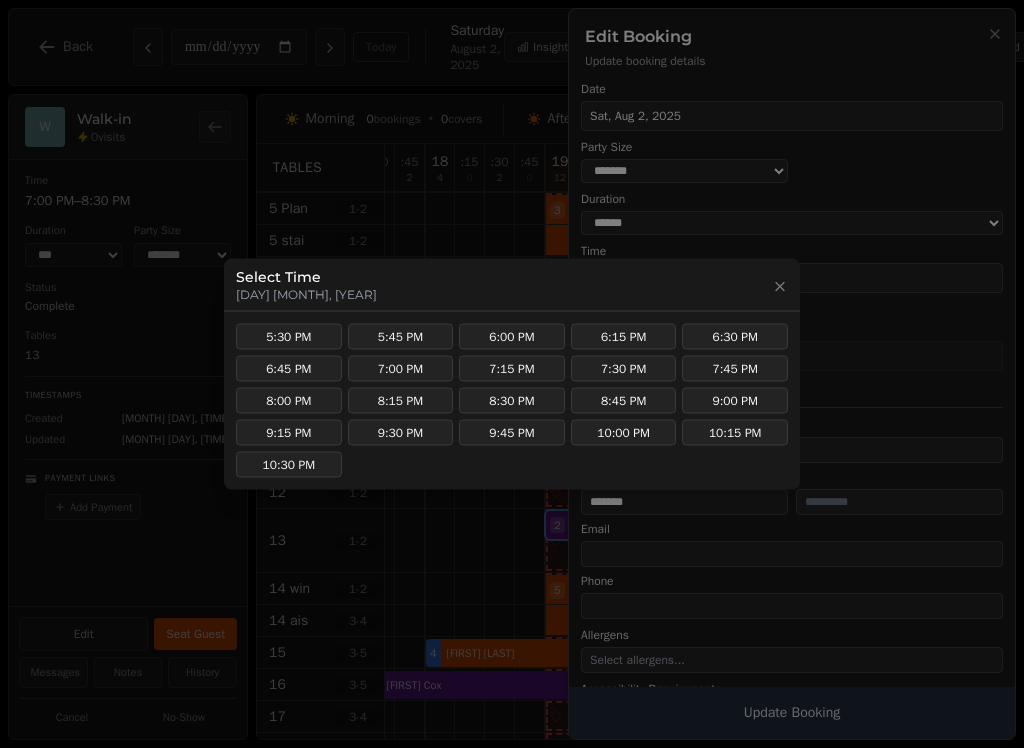 click on "6:45 PM" at bounding box center [289, 369] 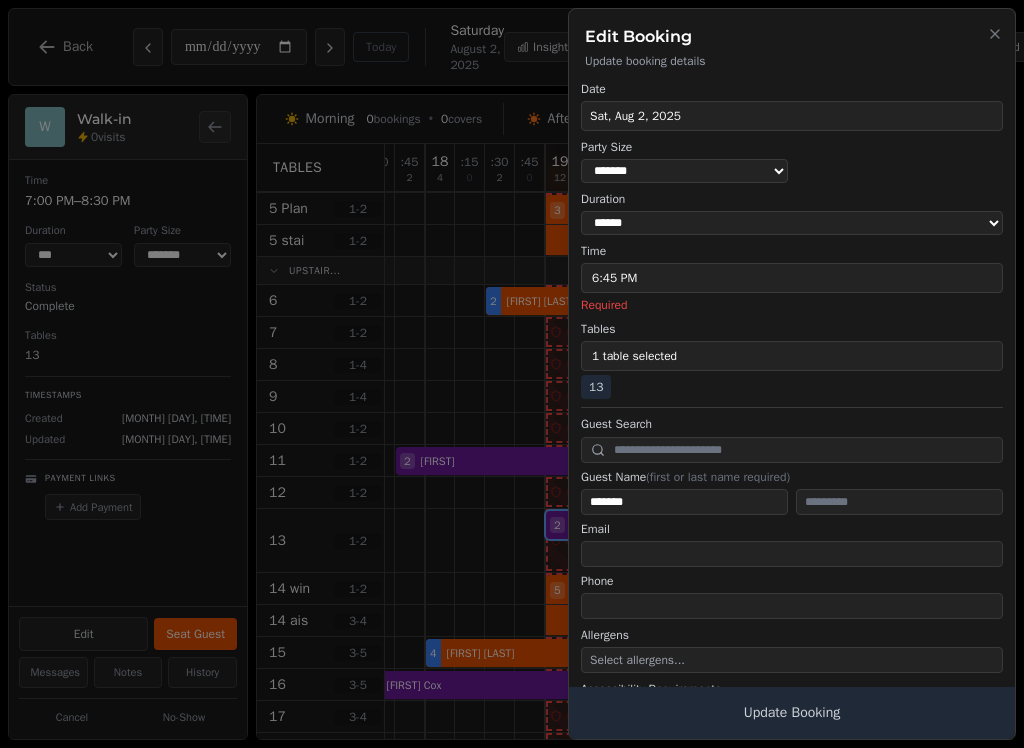click on "Update Booking" at bounding box center (792, 713) 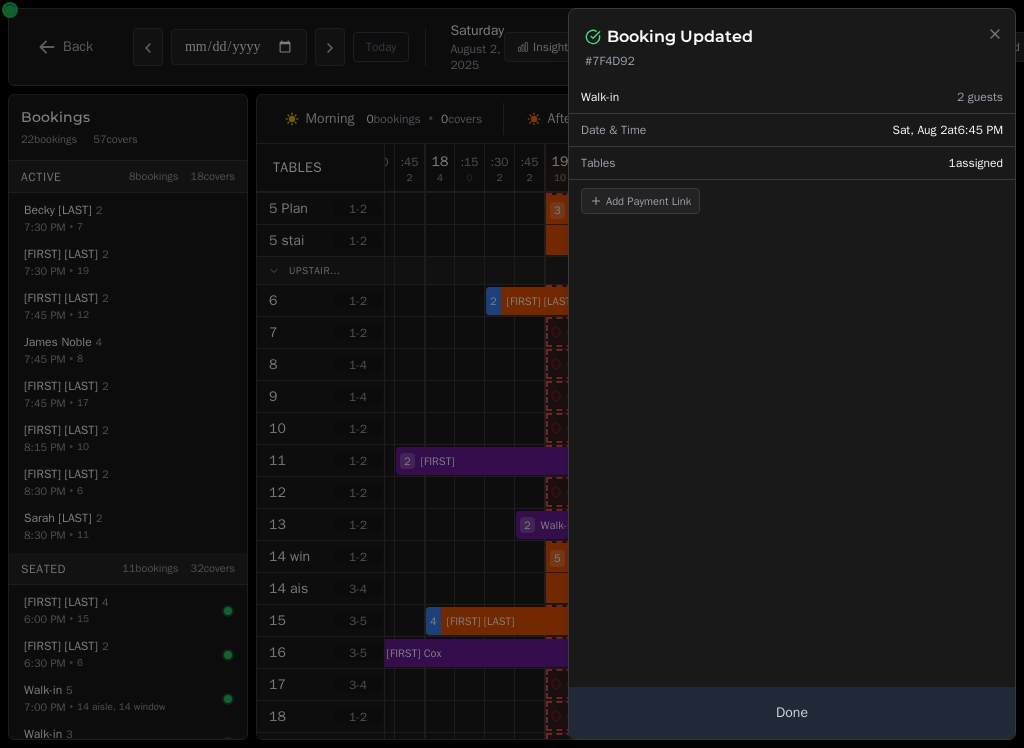click on "Done" at bounding box center (792, 713) 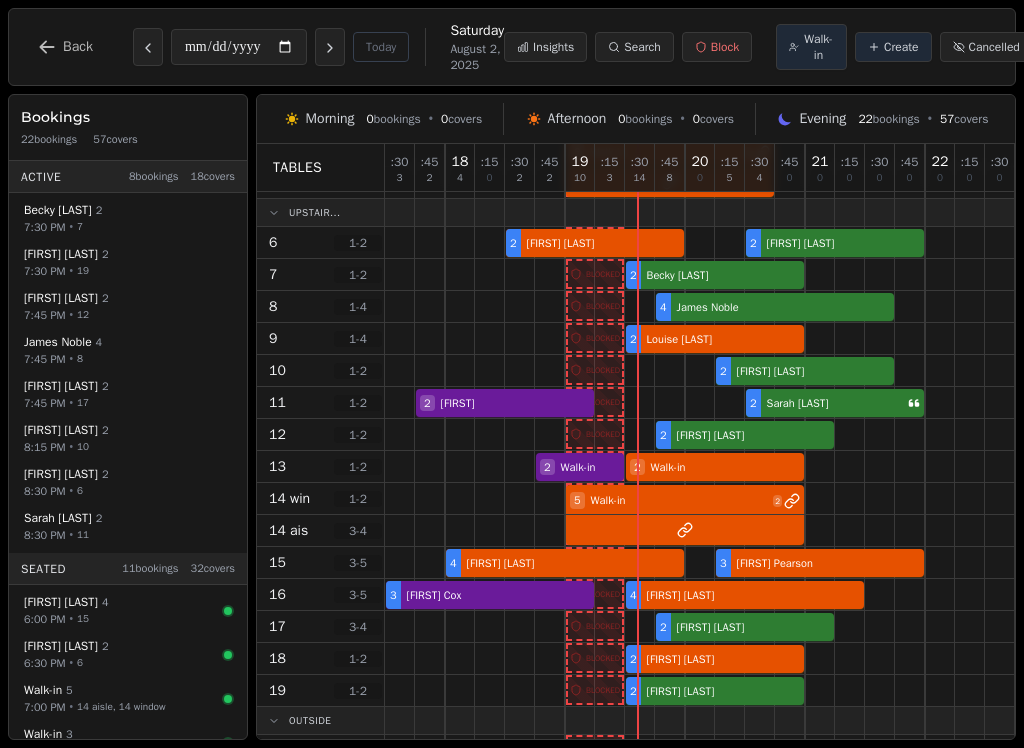 scroll, scrollTop: 212, scrollLeft: 0, axis: vertical 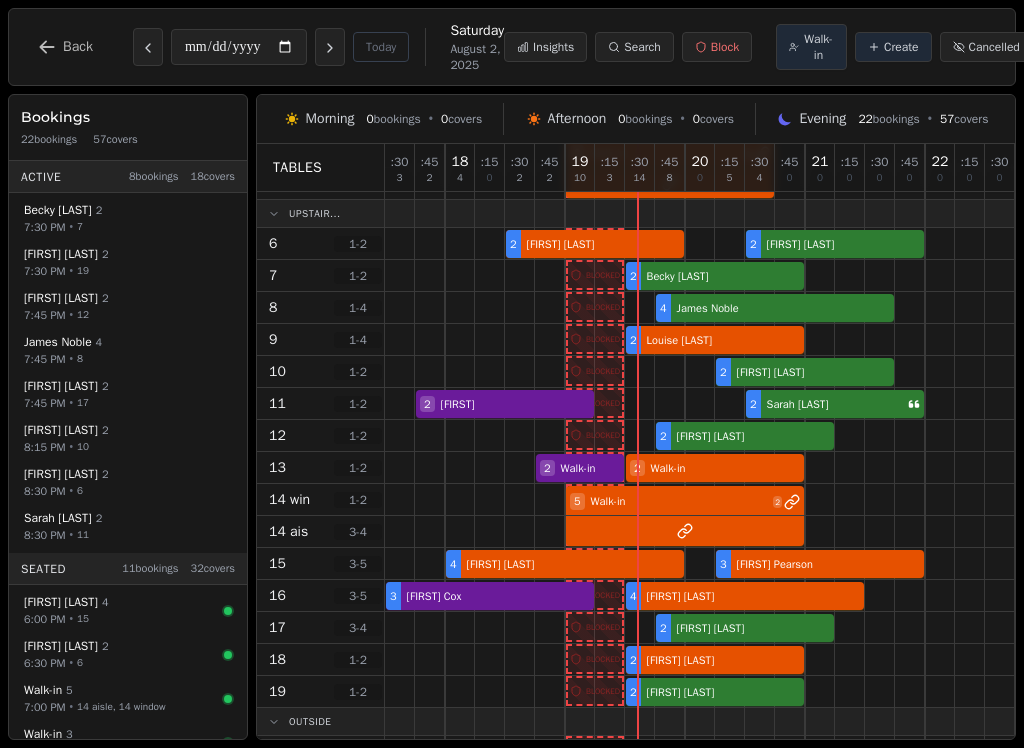 select on "****" 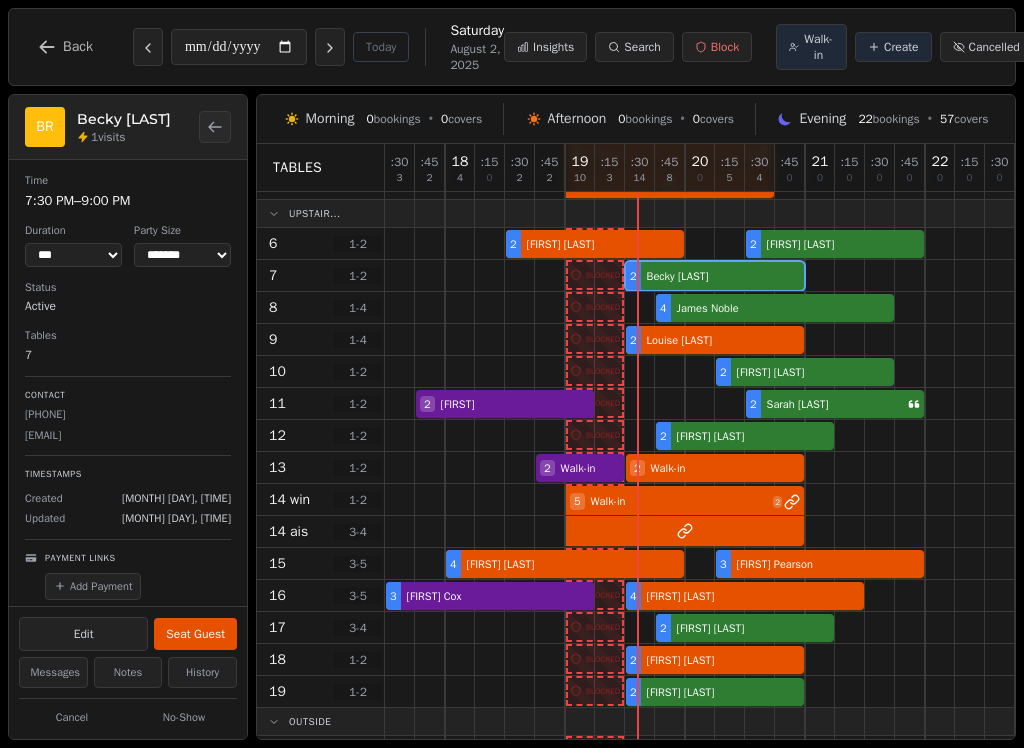 click on "Seat Guest" at bounding box center (195, 634) 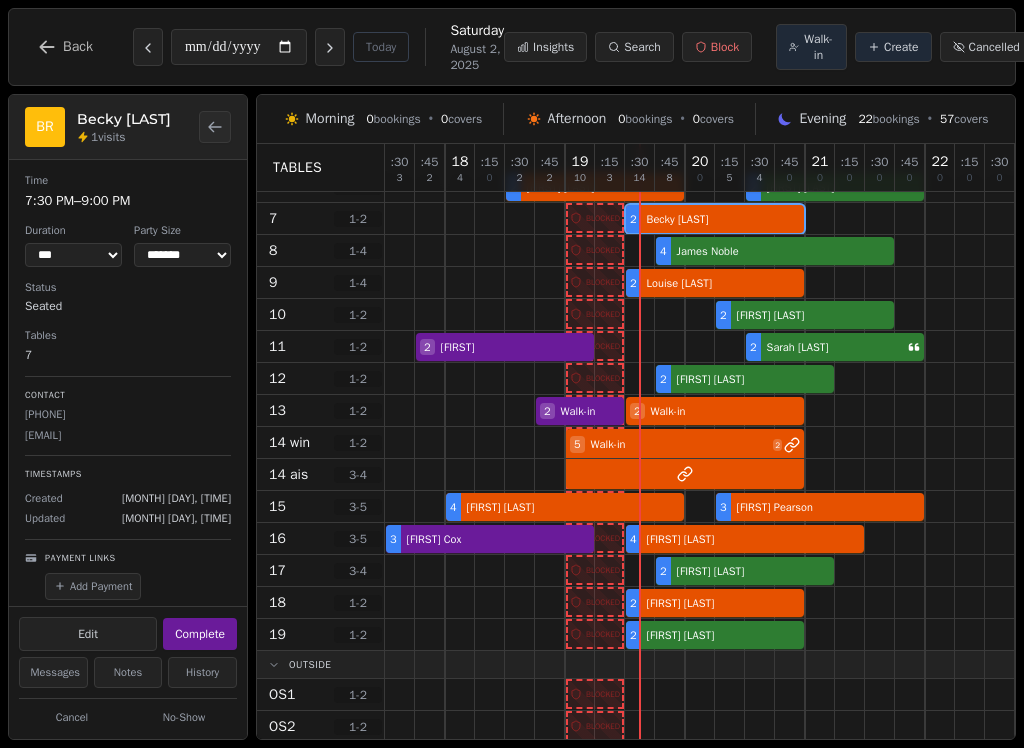 scroll, scrollTop: 265, scrollLeft: 0, axis: vertical 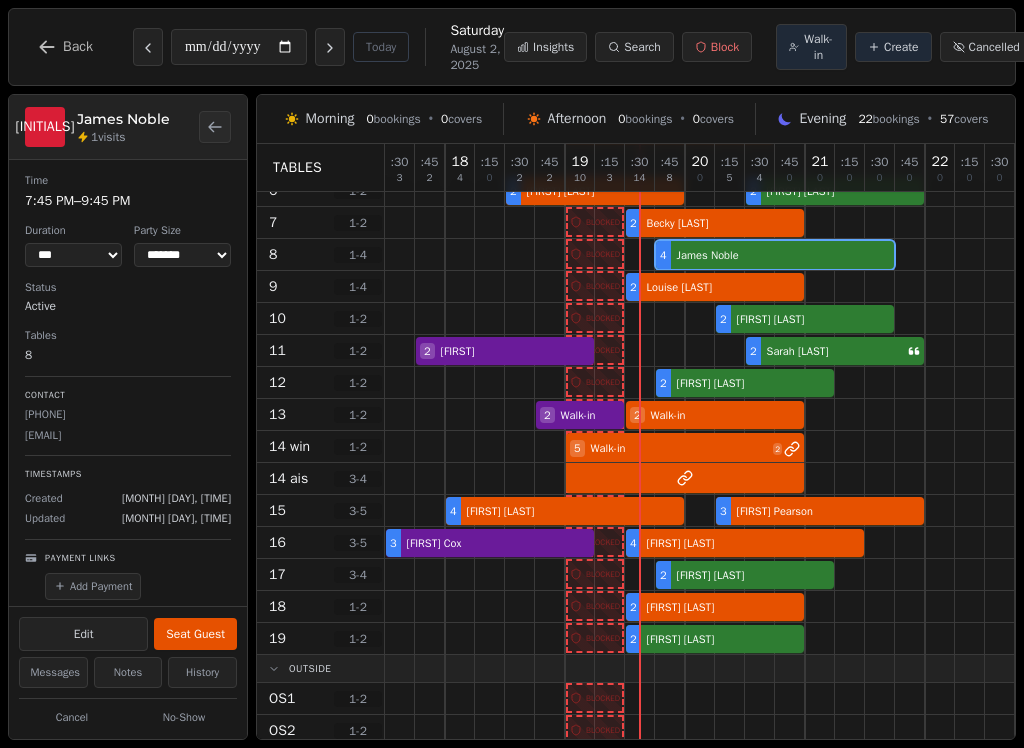 click on "[NUMBER] [FIRST] [LAST]" at bounding box center [730, 255] 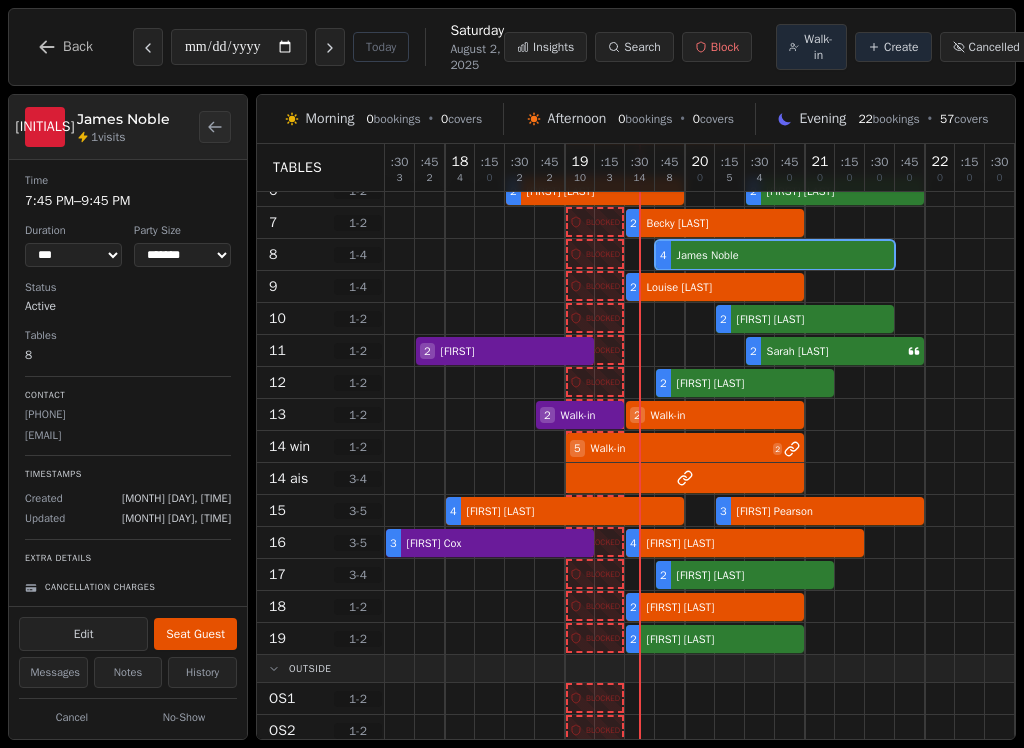click on "Seat Guest" at bounding box center [195, 634] 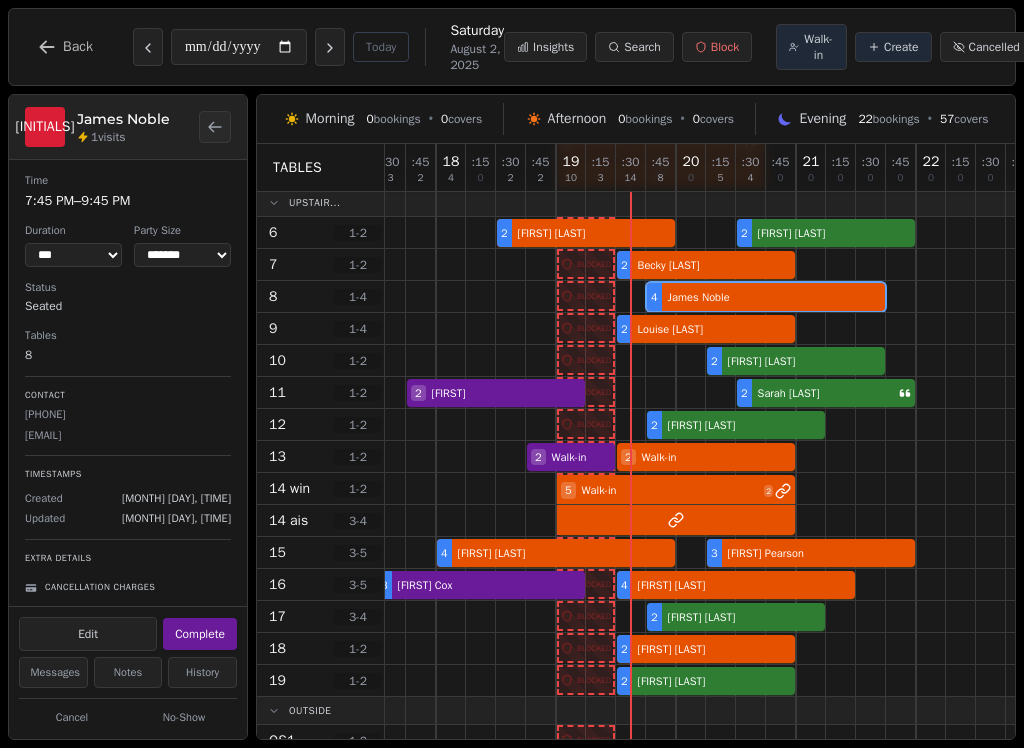 scroll, scrollTop: 217, scrollLeft: 11, axis: both 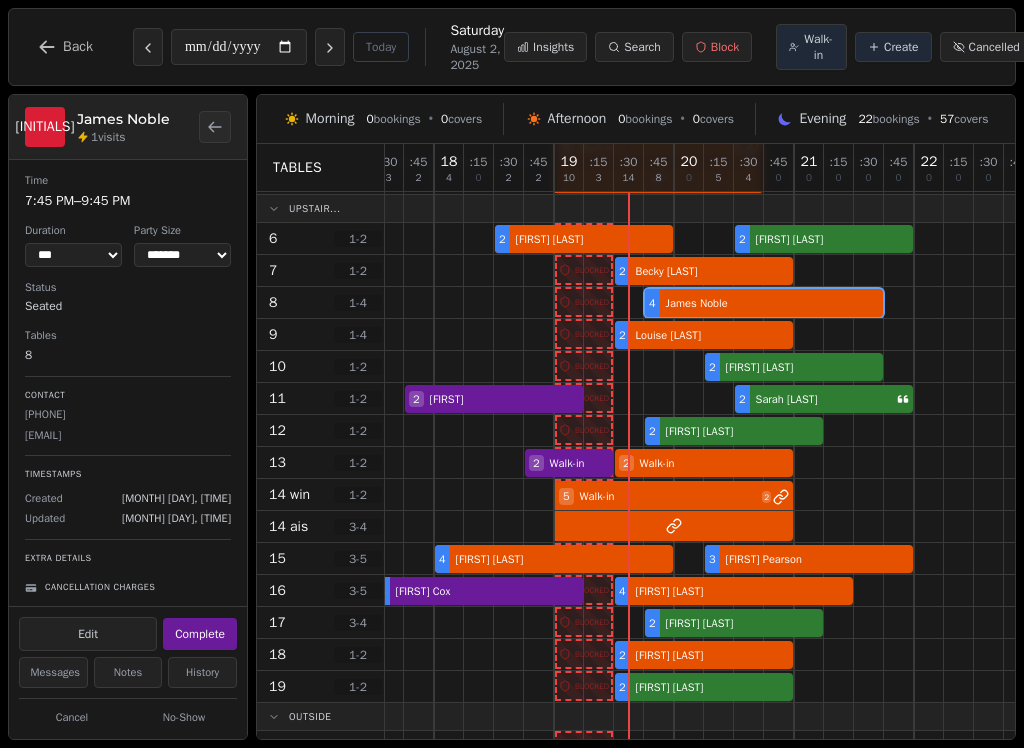 click at bounding box center (689, 302) 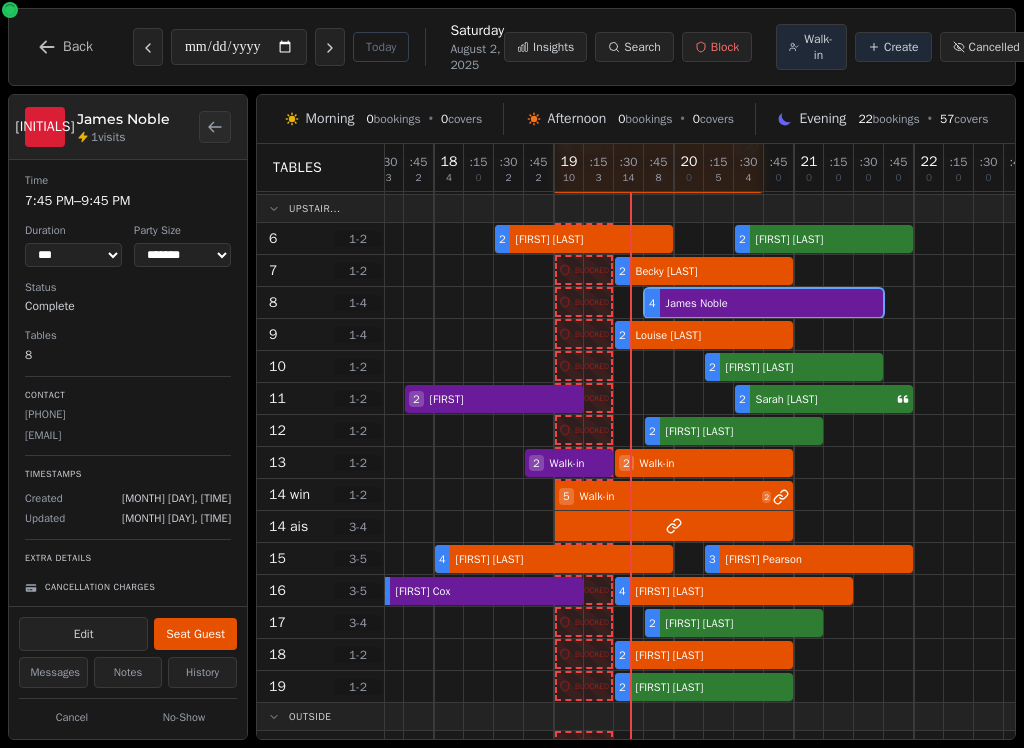 click on "Edit Seat Guest Messages Notes History Cancel No-Show" at bounding box center (128, 672) 